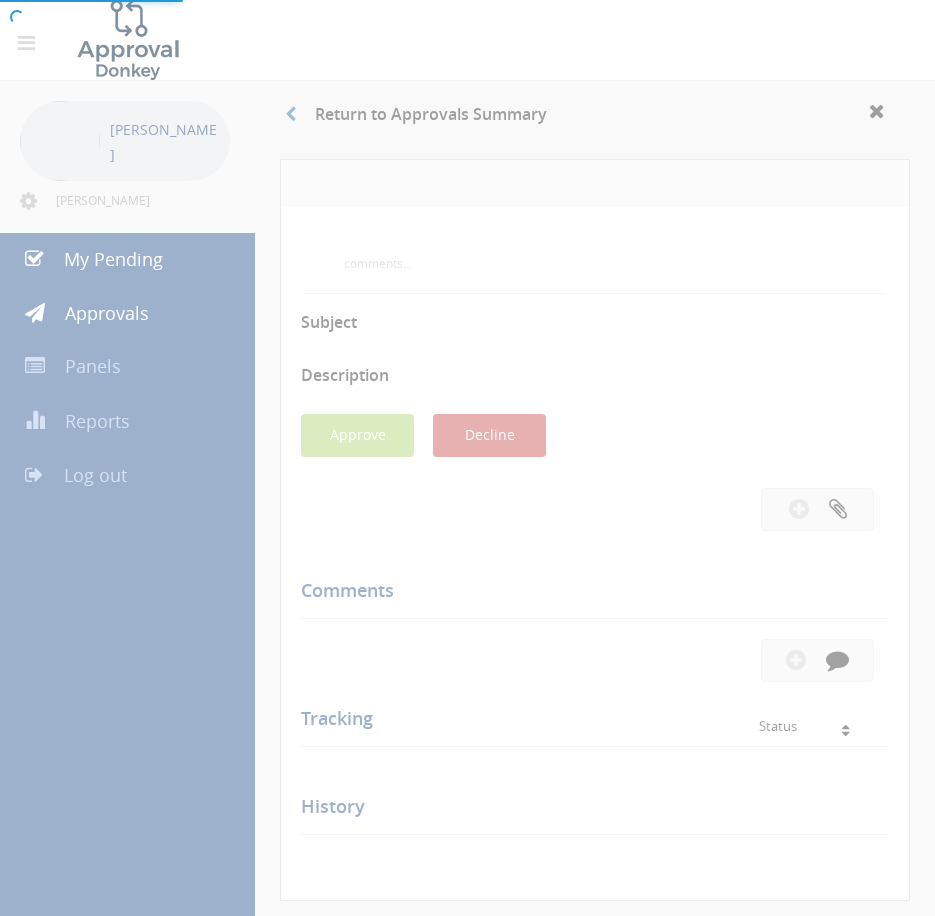 scroll, scrollTop: 0, scrollLeft: 0, axis: both 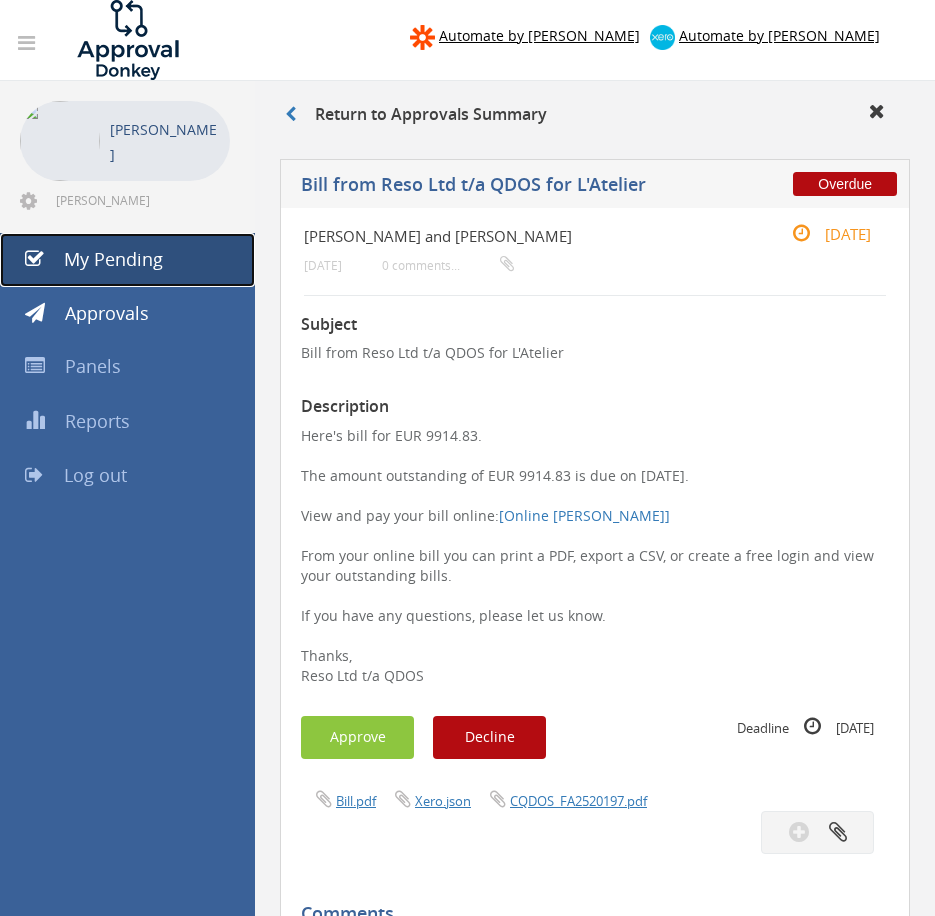 click on "My Pending" at bounding box center (113, 259) 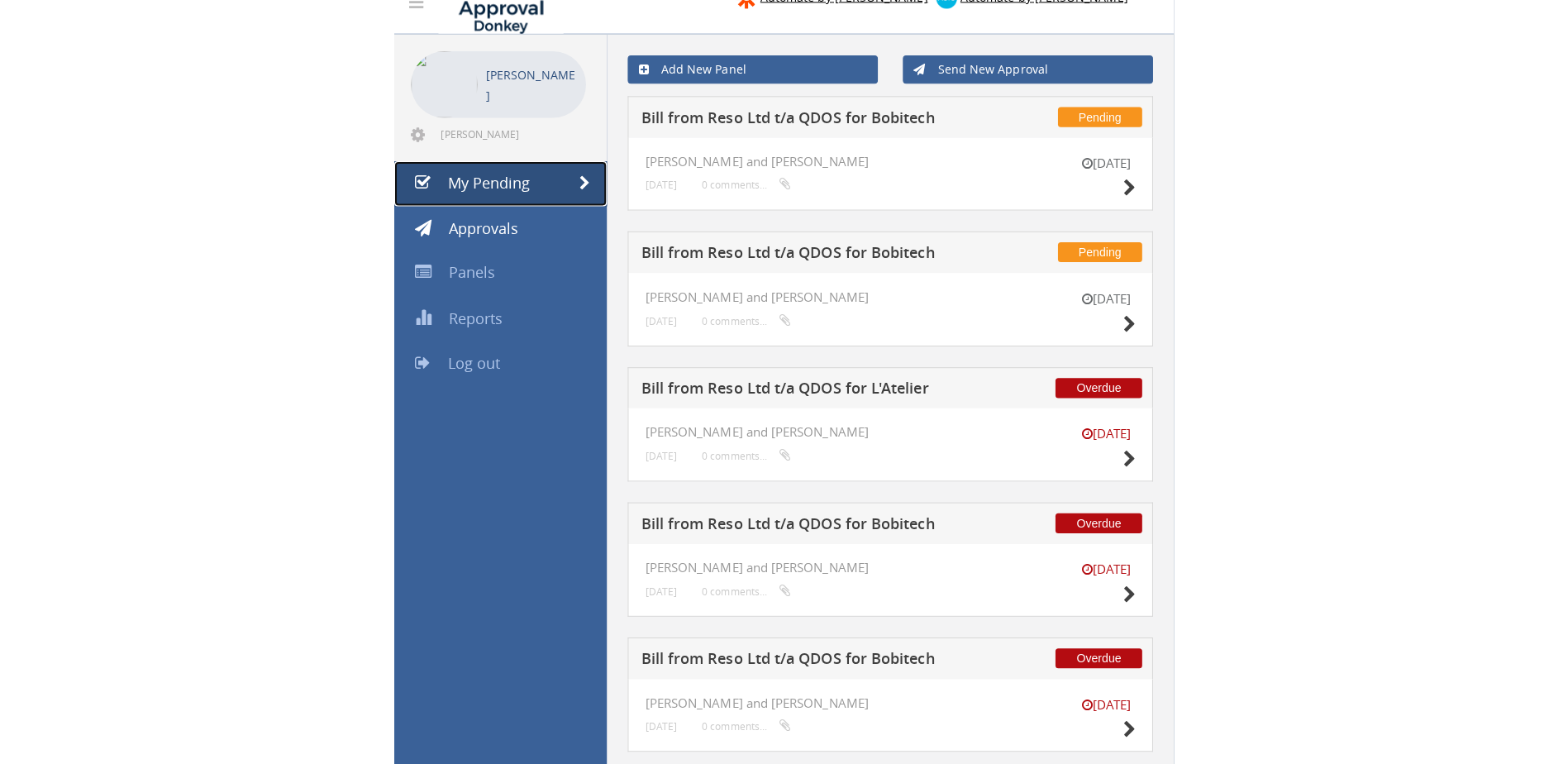 scroll, scrollTop: 66, scrollLeft: 0, axis: vertical 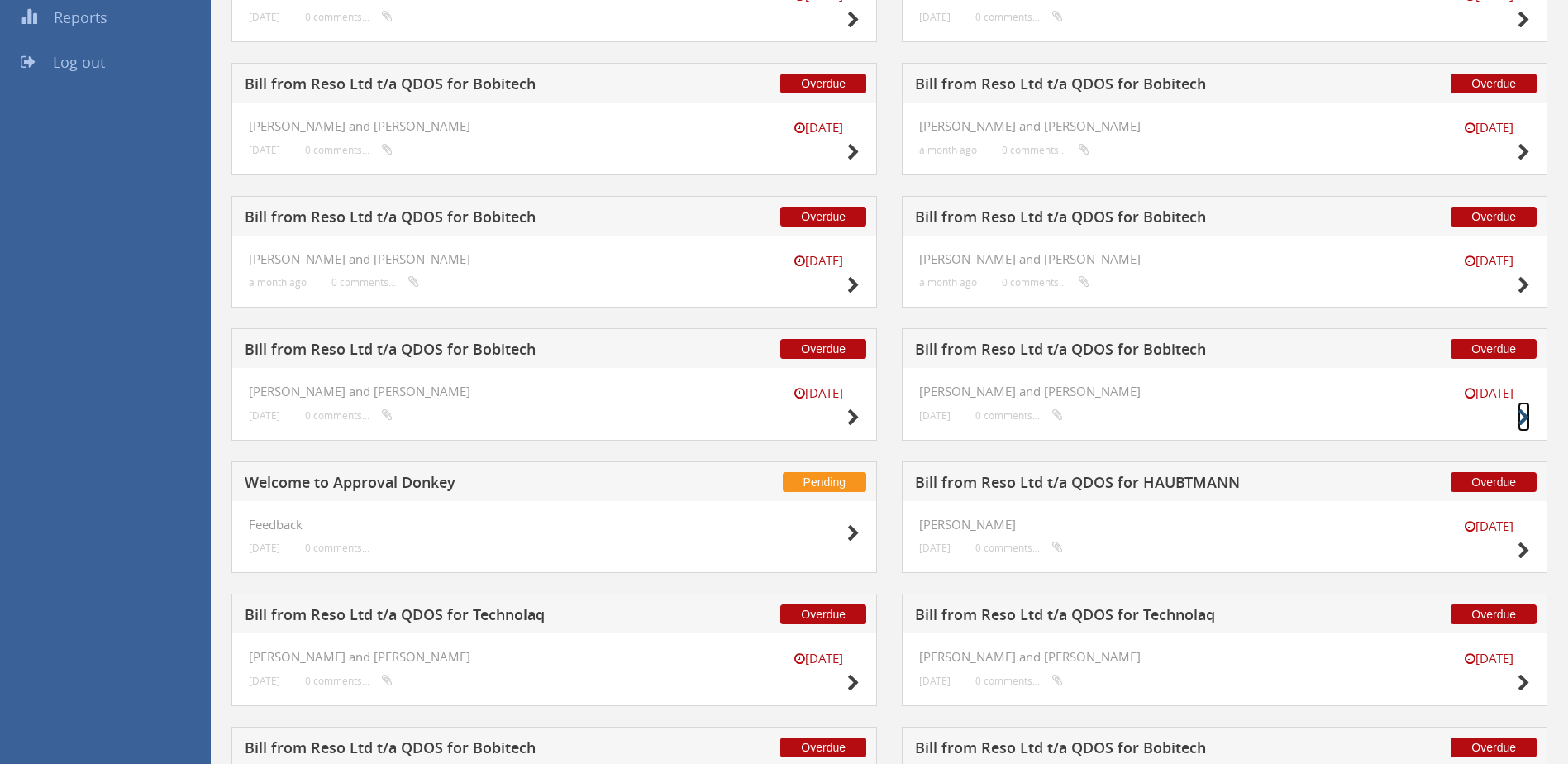 click at bounding box center [1523, 418] 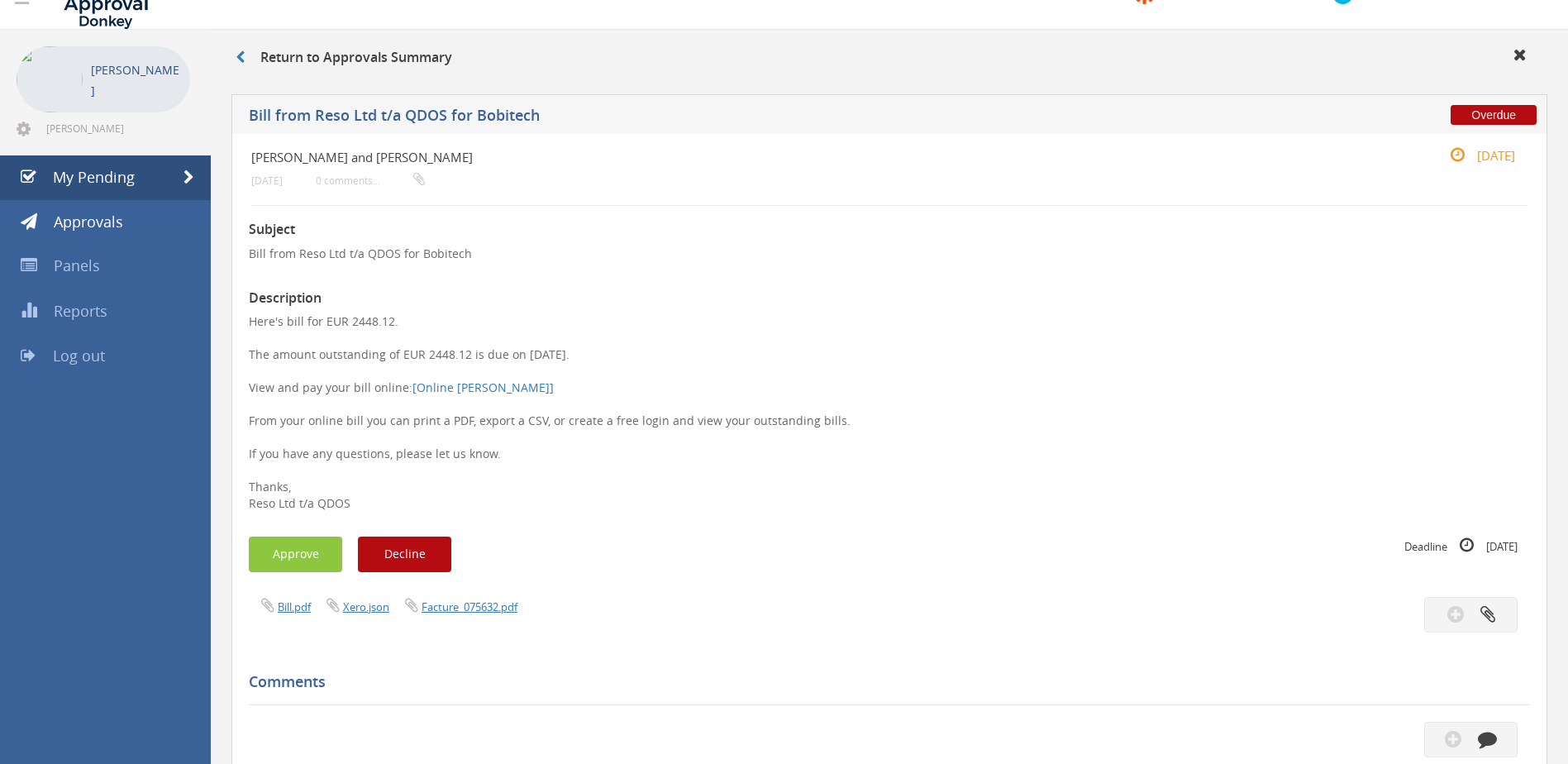 scroll, scrollTop: 0, scrollLeft: 0, axis: both 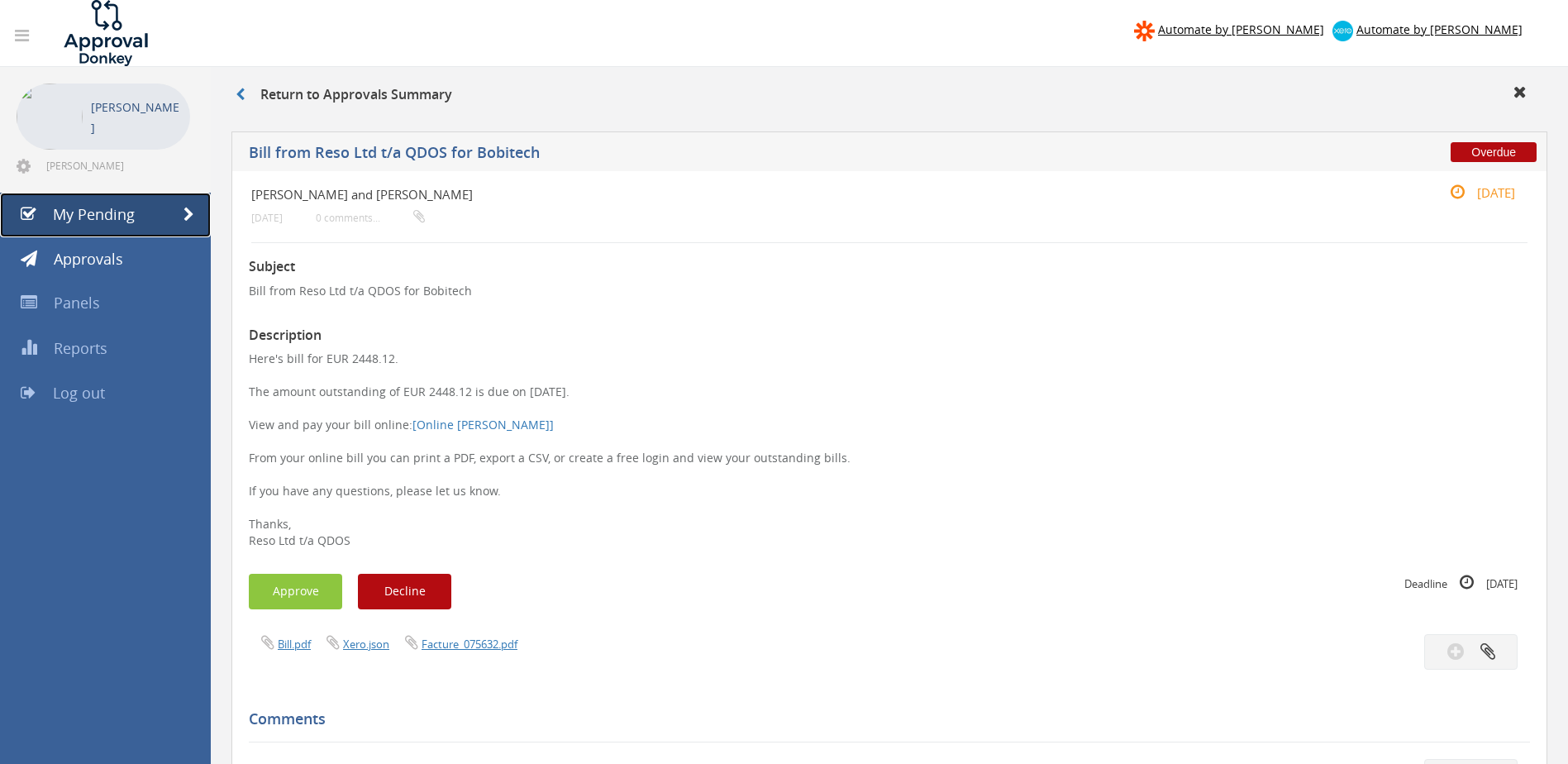 click on "My Pending" at bounding box center (105, 215) 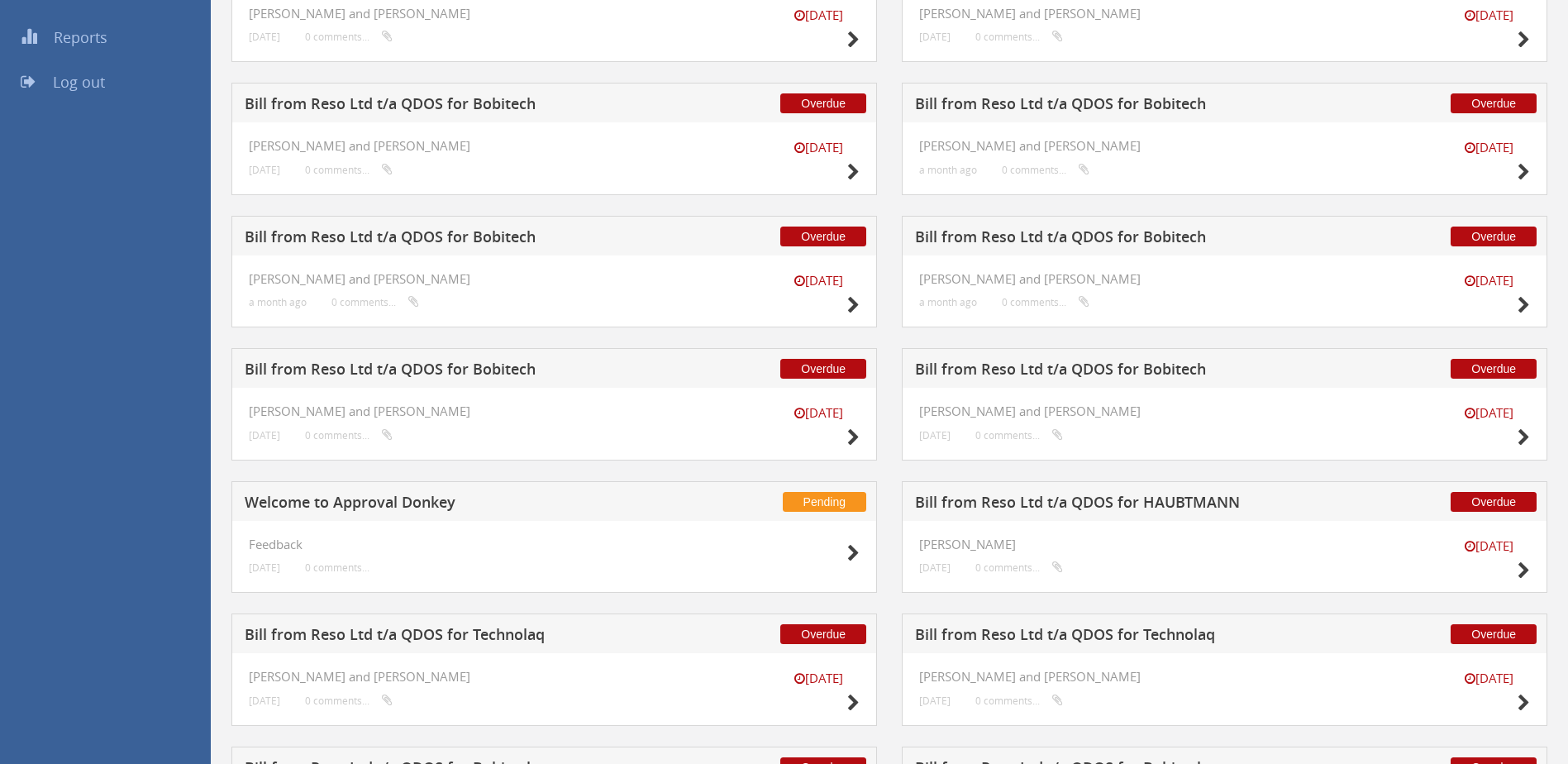 scroll, scrollTop: 312, scrollLeft: 0, axis: vertical 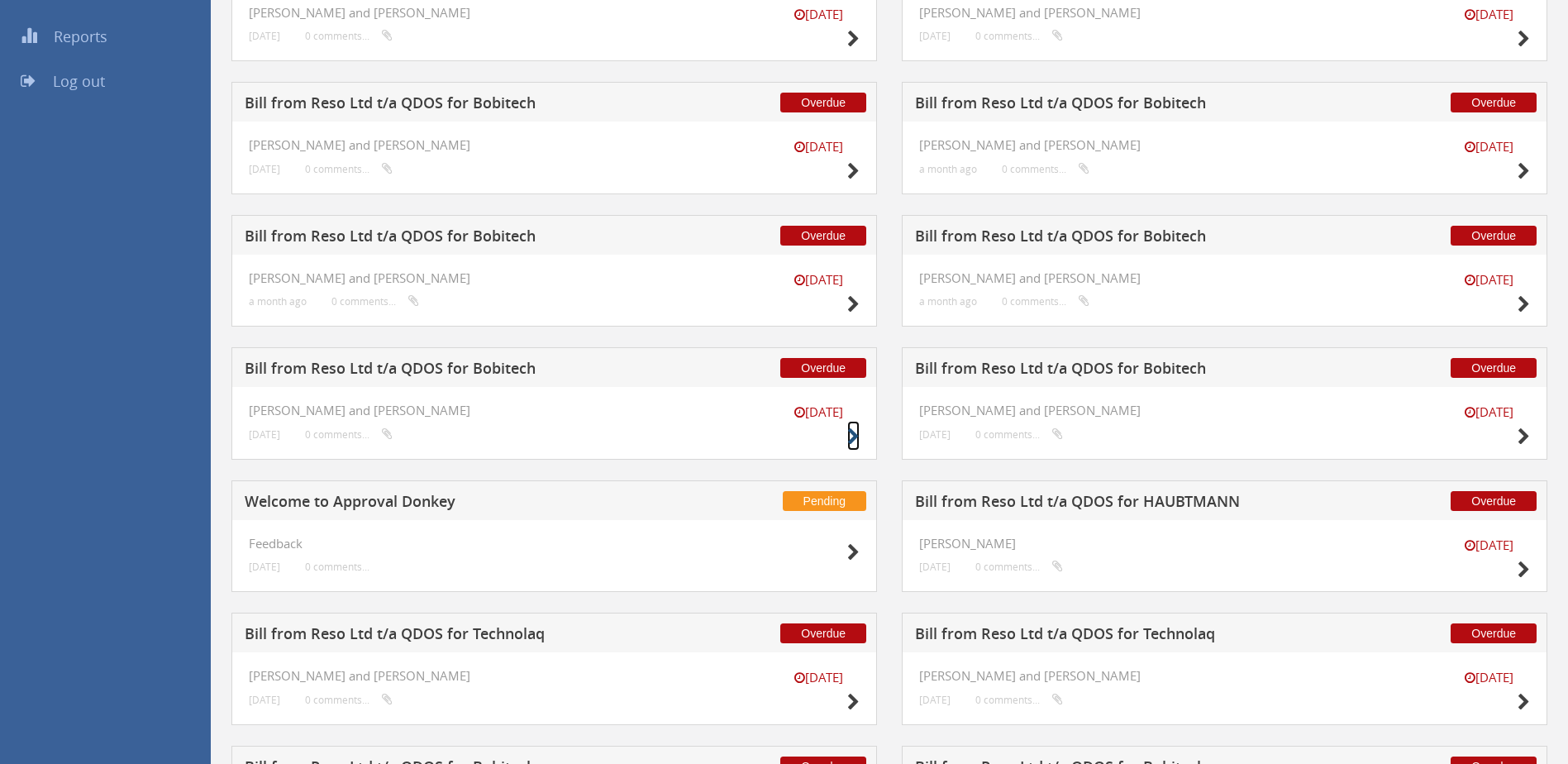 click at bounding box center [853, 437] 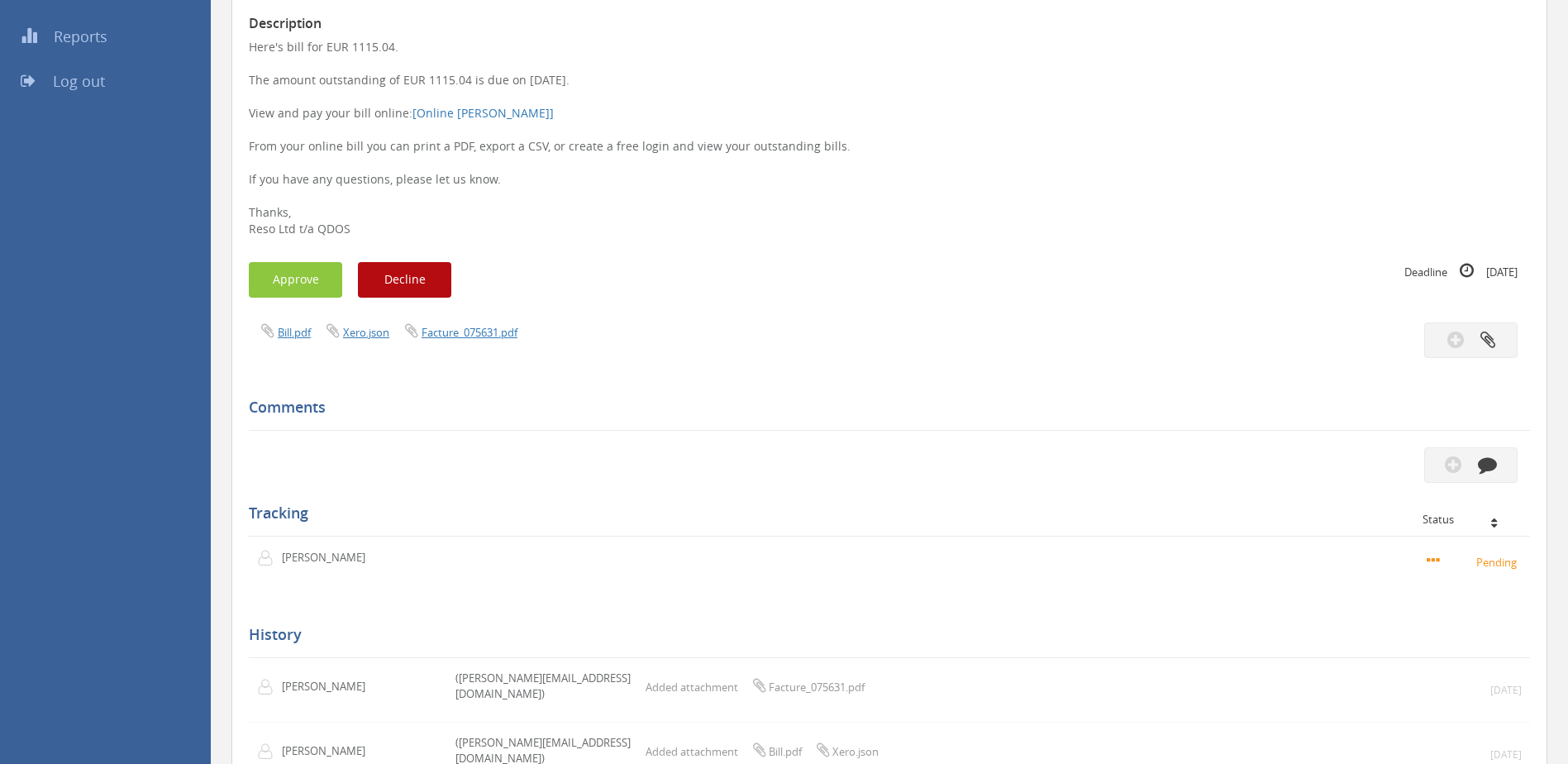 scroll, scrollTop: 0, scrollLeft: 0, axis: both 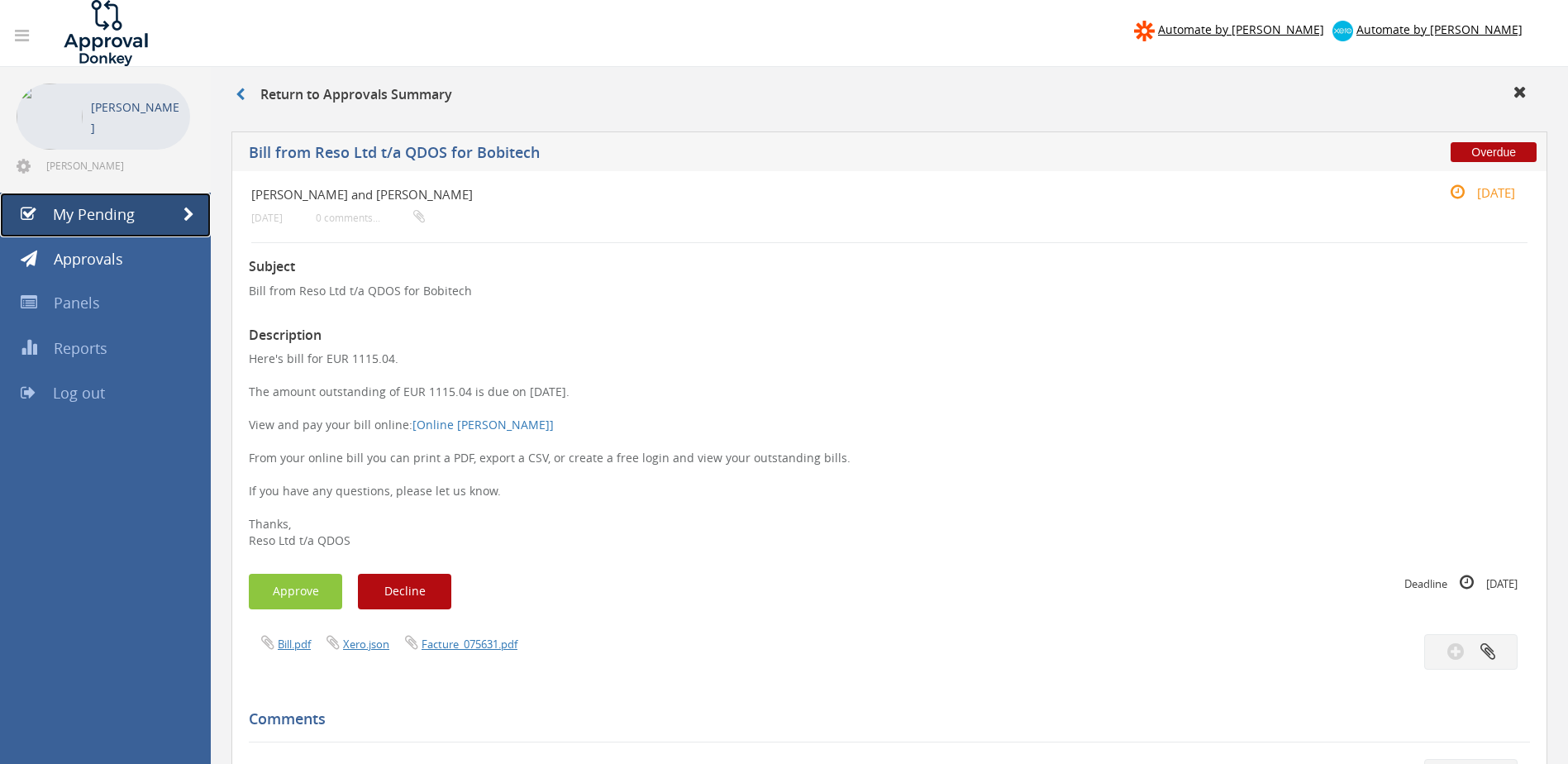 click at bounding box center (188, 215) 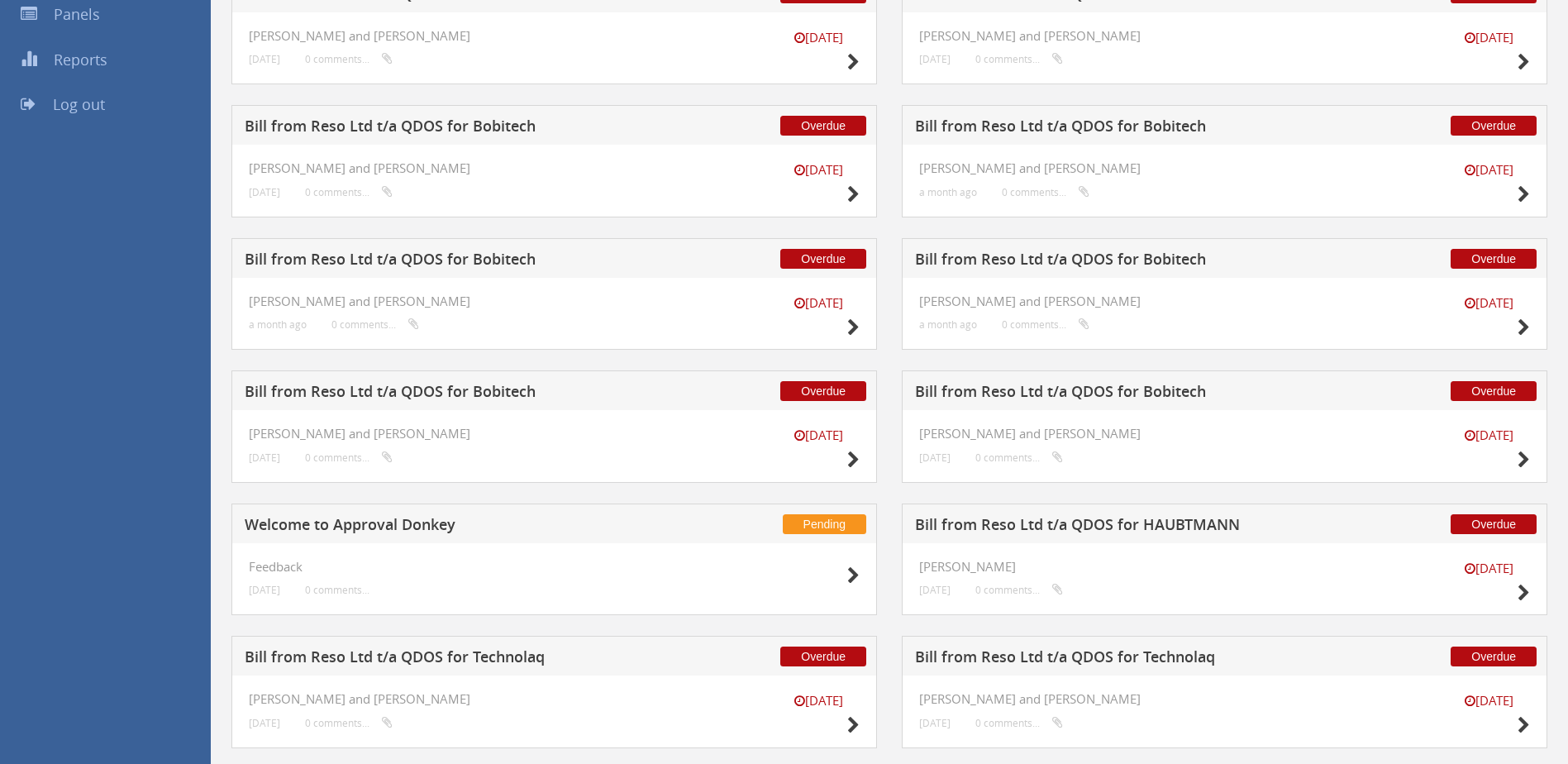 scroll, scrollTop: 273, scrollLeft: 0, axis: vertical 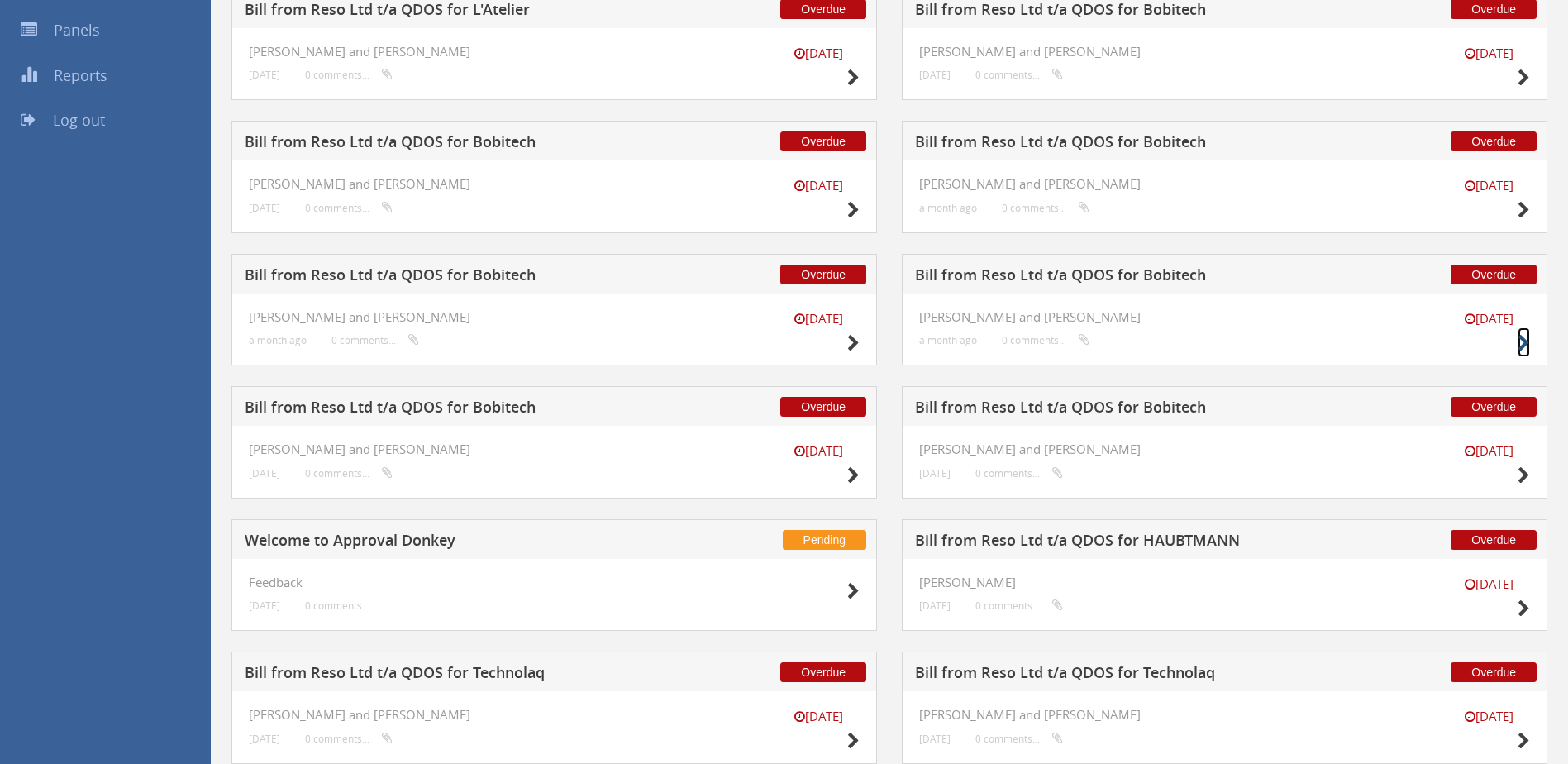 click at bounding box center [1523, 343] 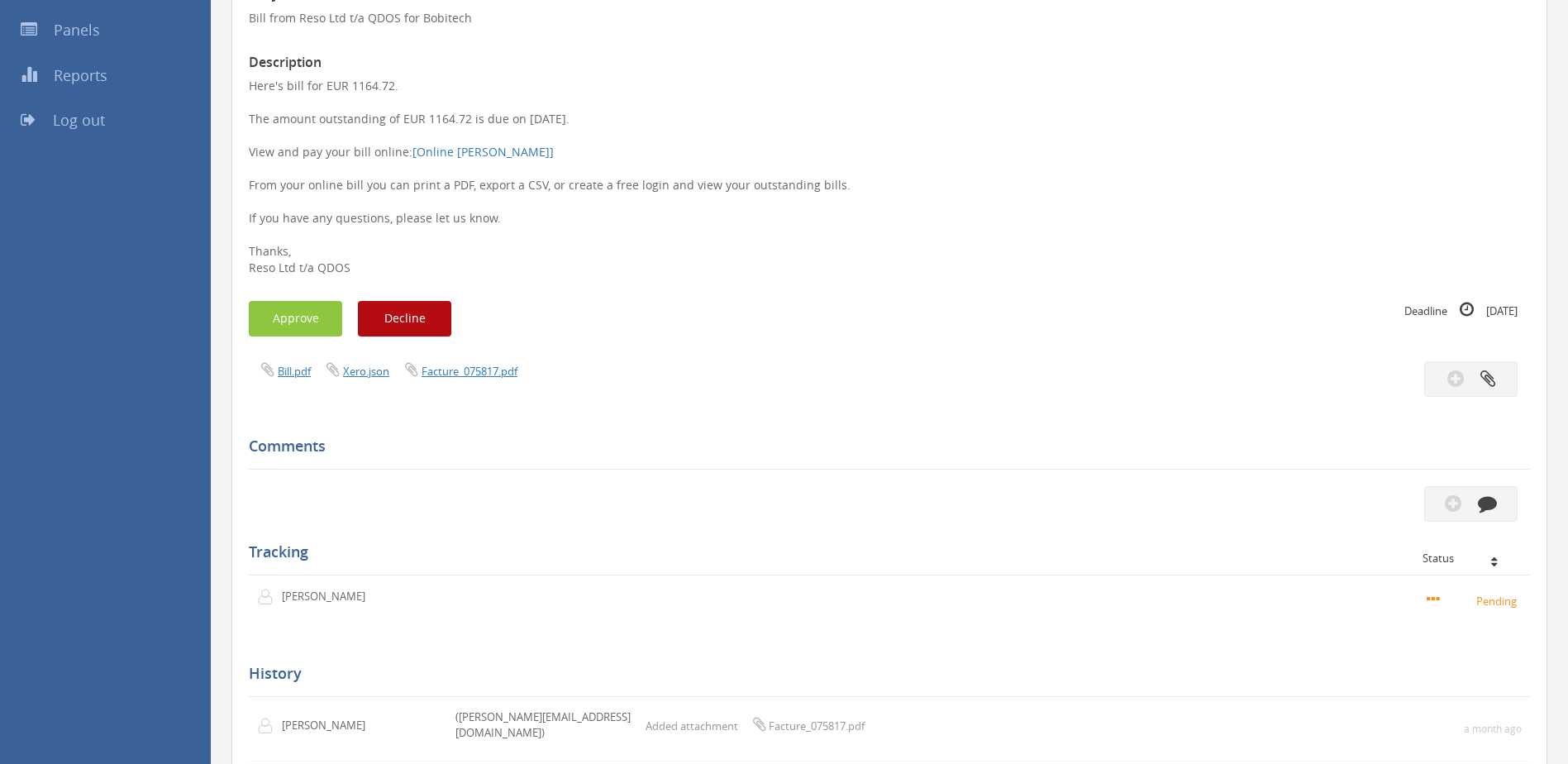 scroll, scrollTop: 0, scrollLeft: 0, axis: both 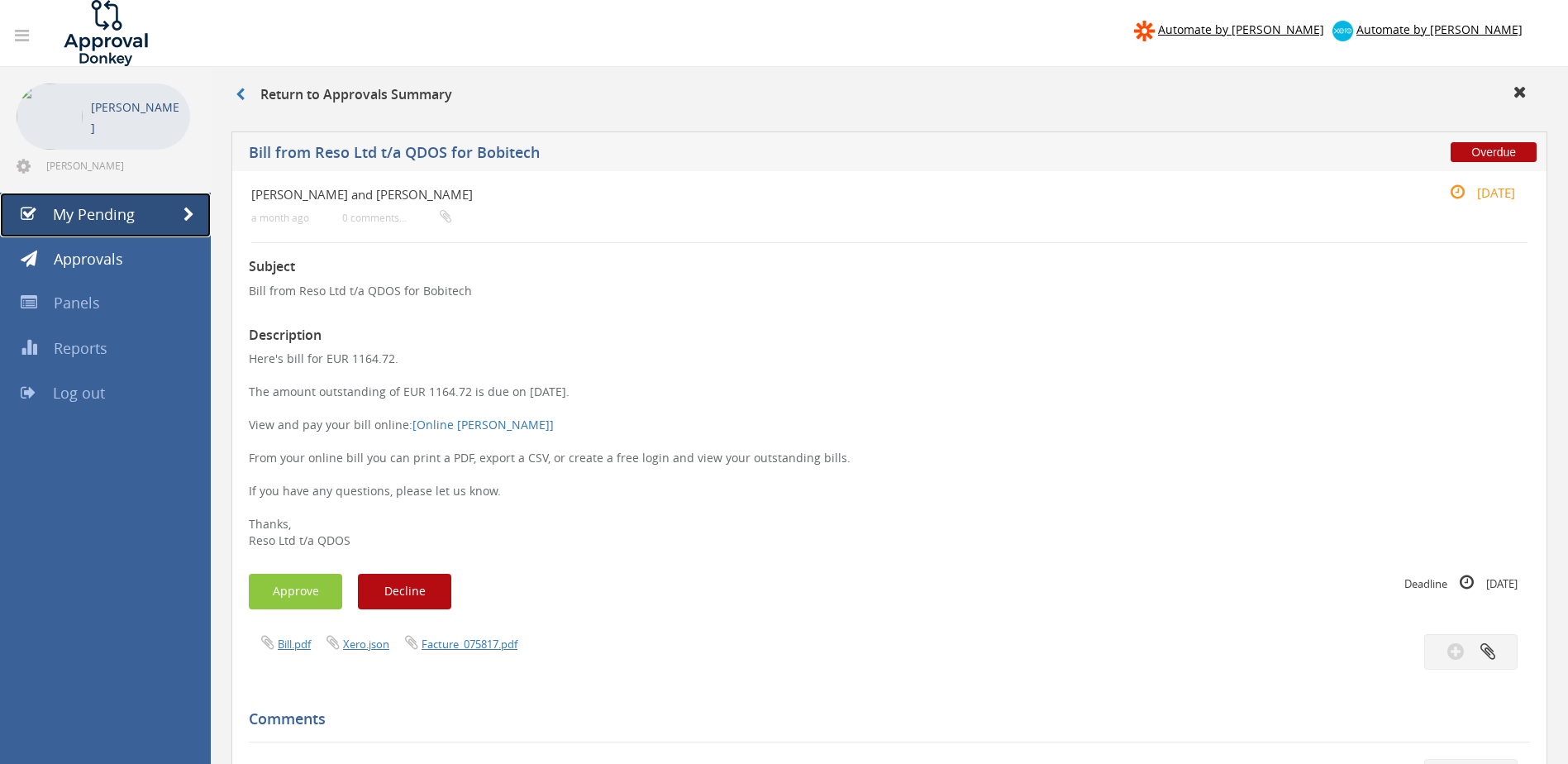 click on "My Pending" at bounding box center [105, 215] 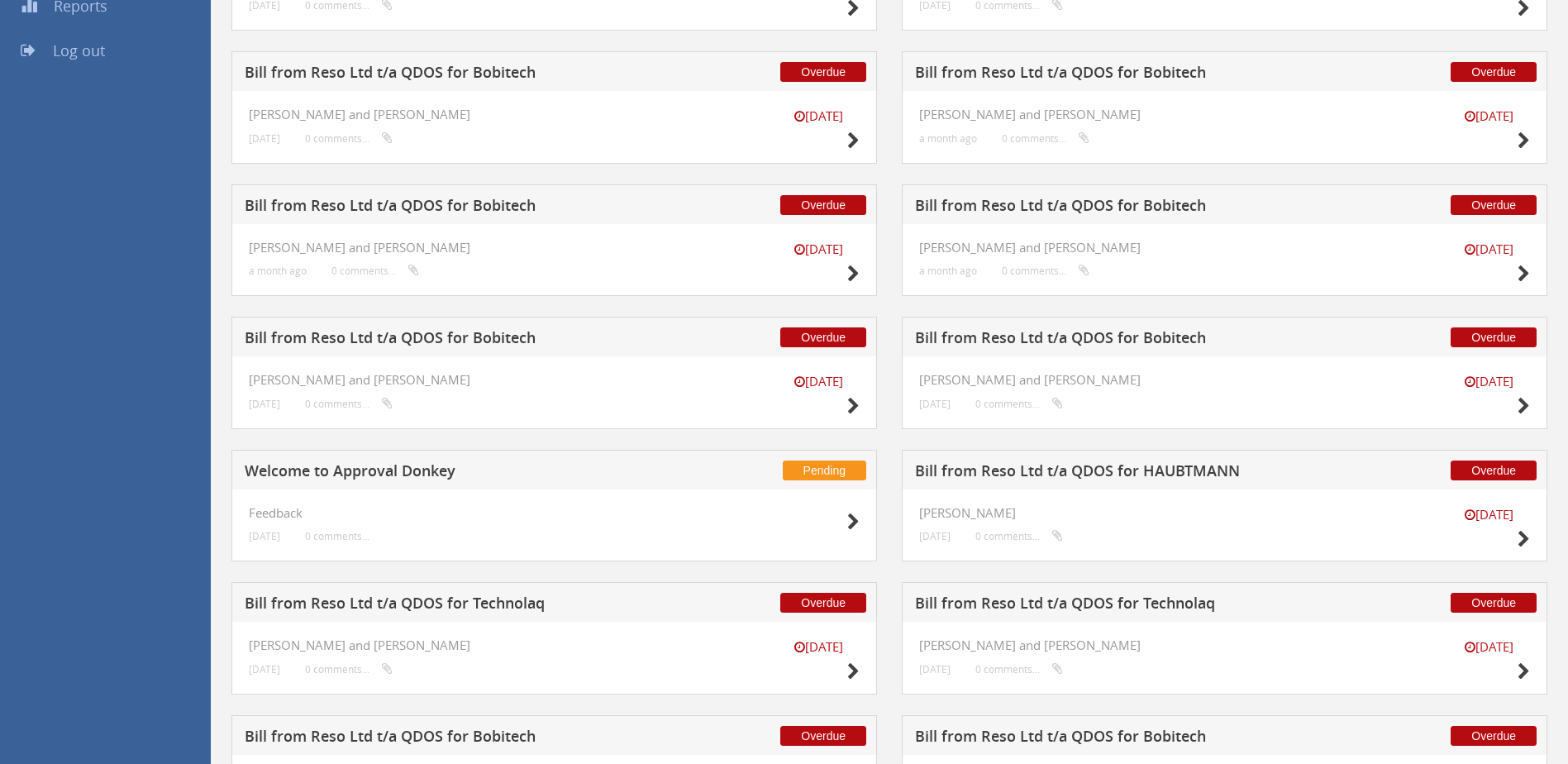 scroll, scrollTop: 343, scrollLeft: 0, axis: vertical 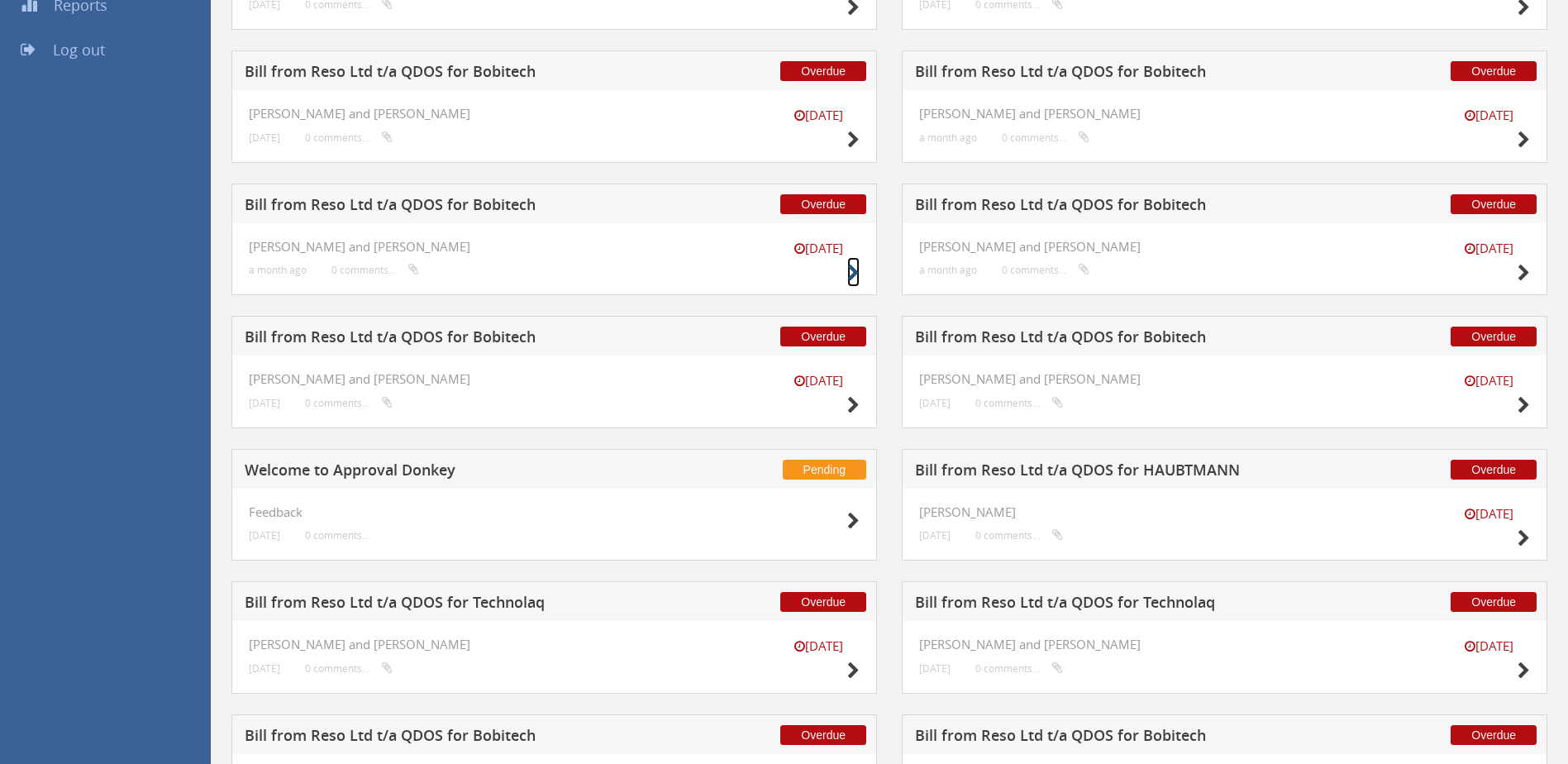 click at bounding box center (853, 273) 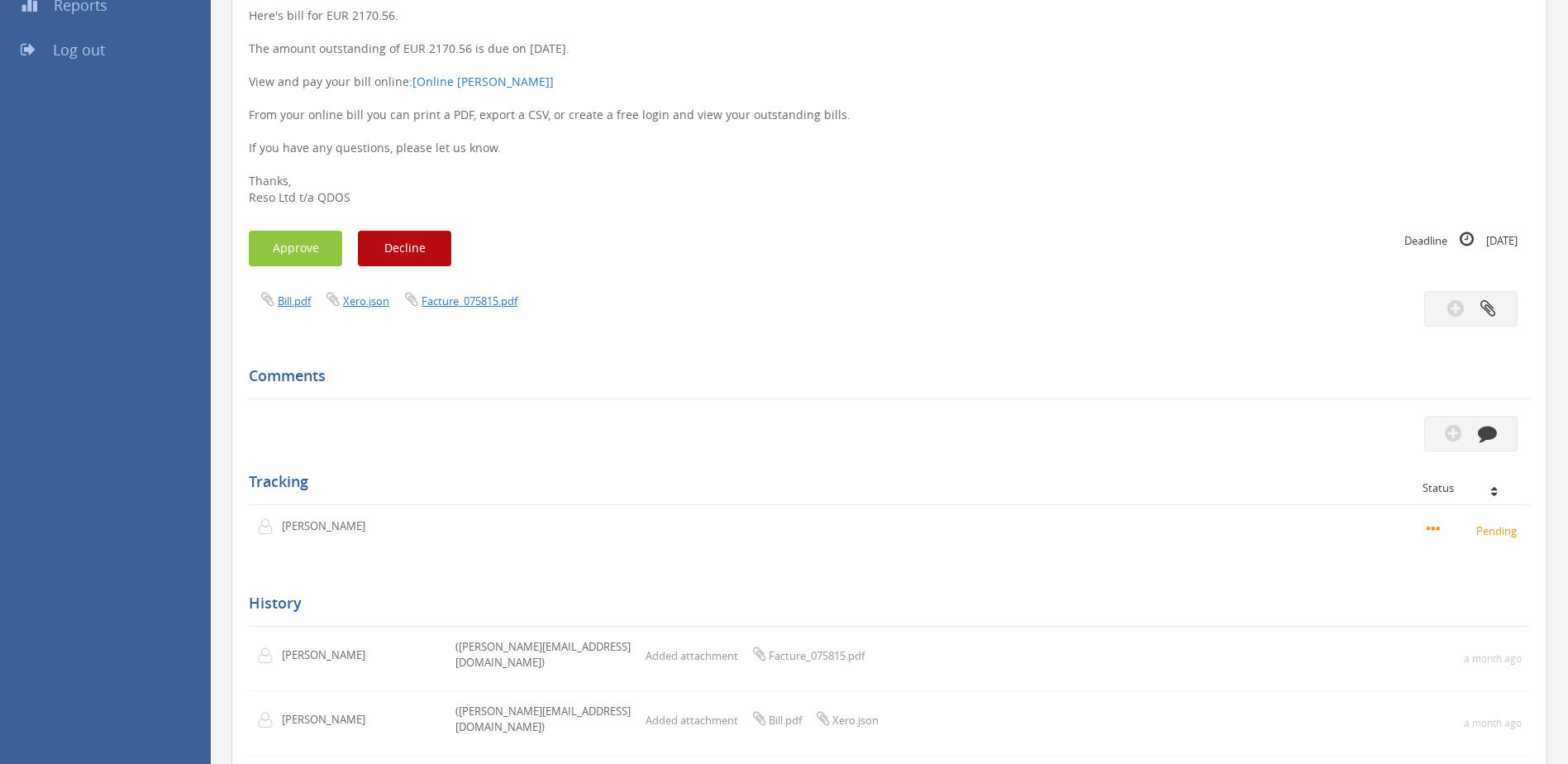 scroll, scrollTop: 0, scrollLeft: 0, axis: both 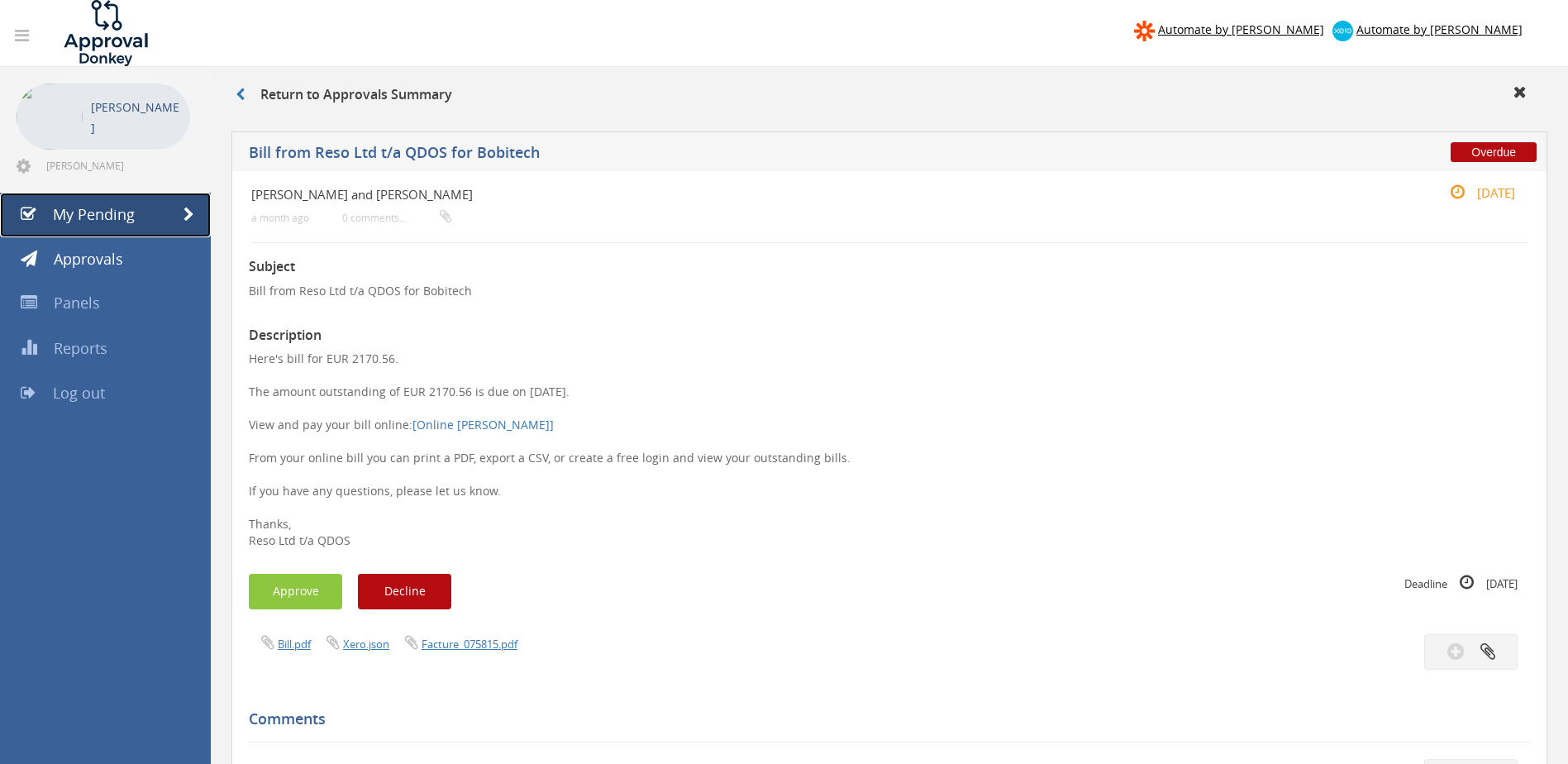 click at bounding box center (188, 215) 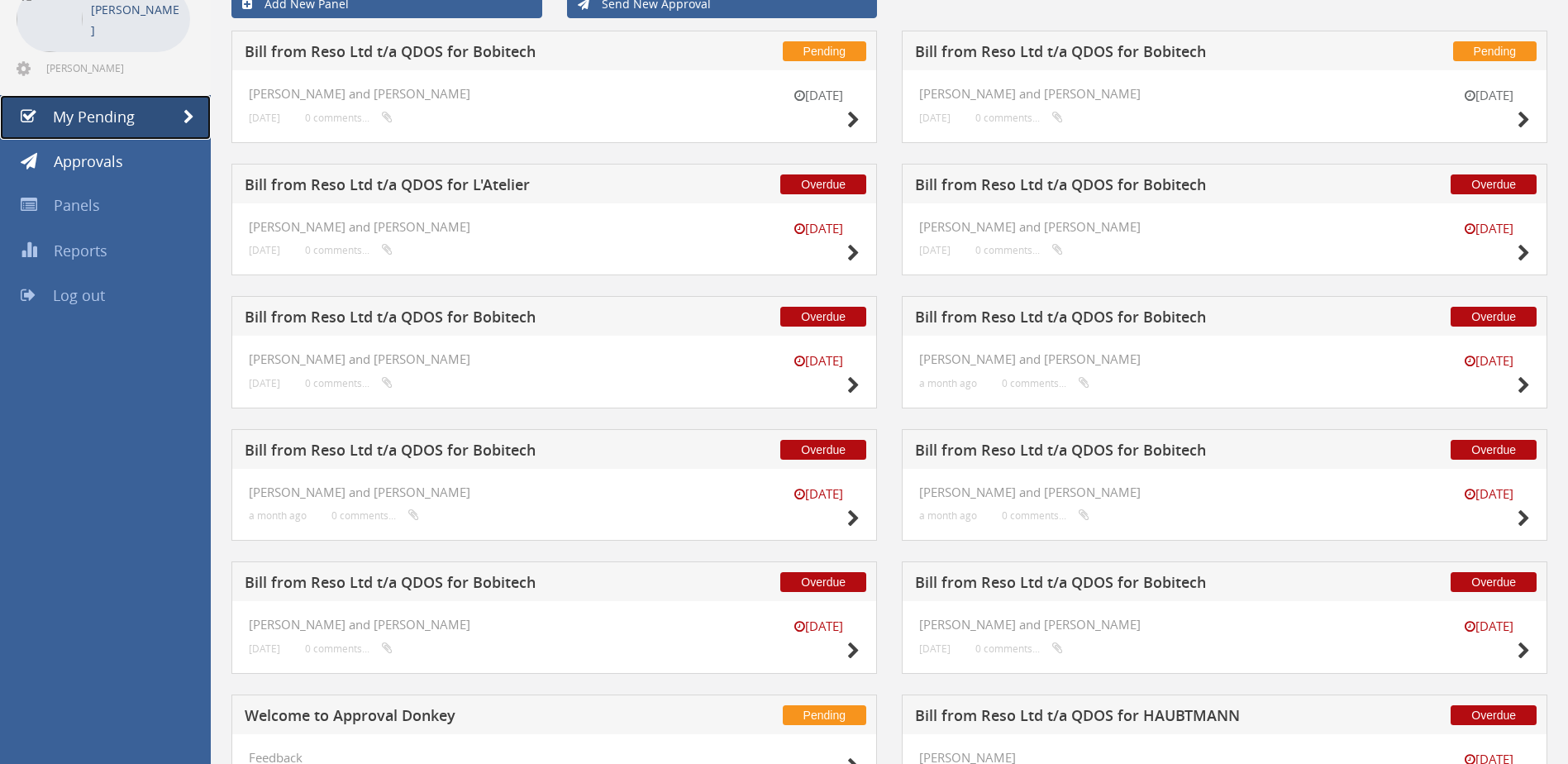 scroll, scrollTop: 92, scrollLeft: 0, axis: vertical 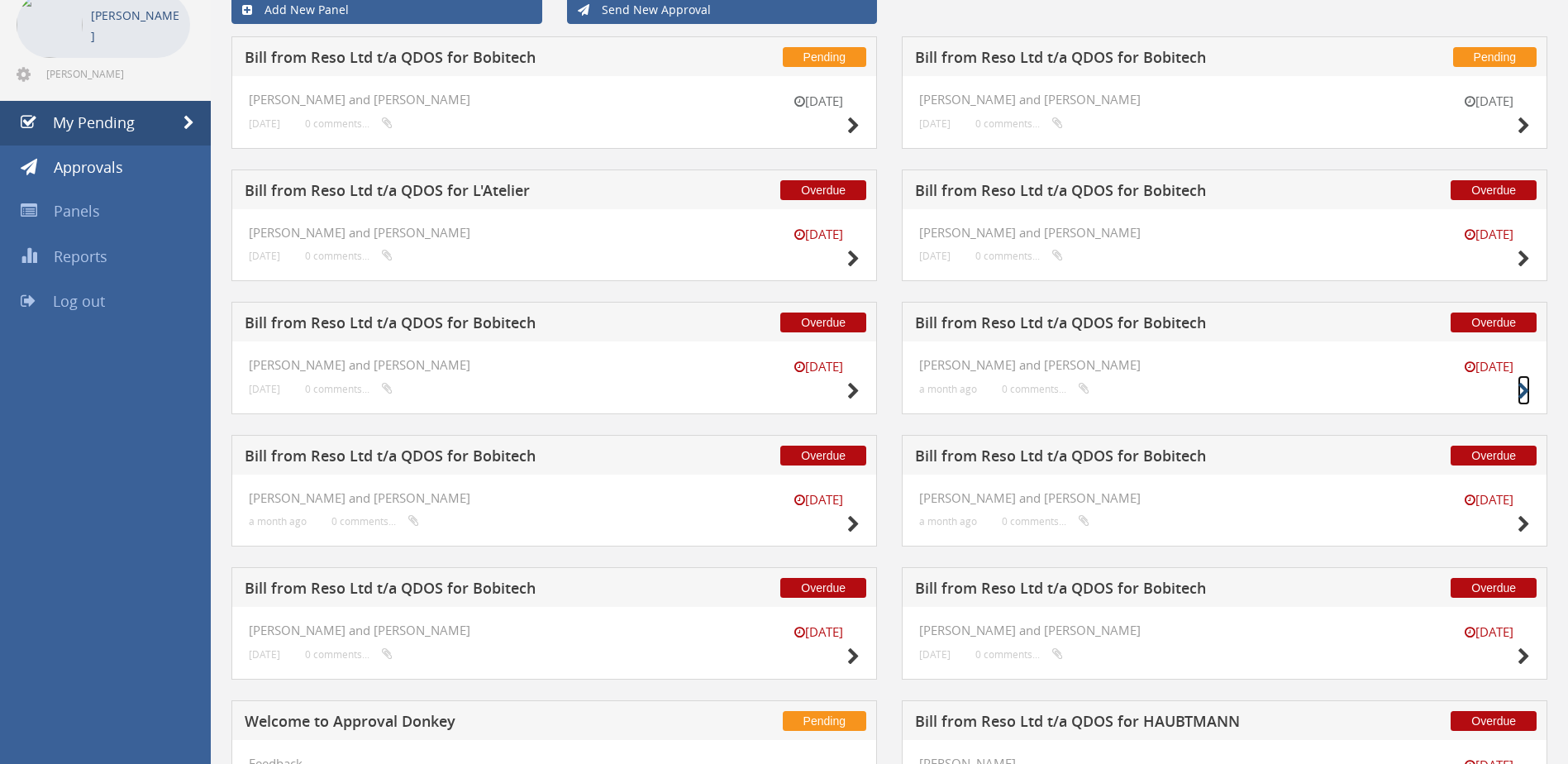 click at bounding box center [1523, 391] 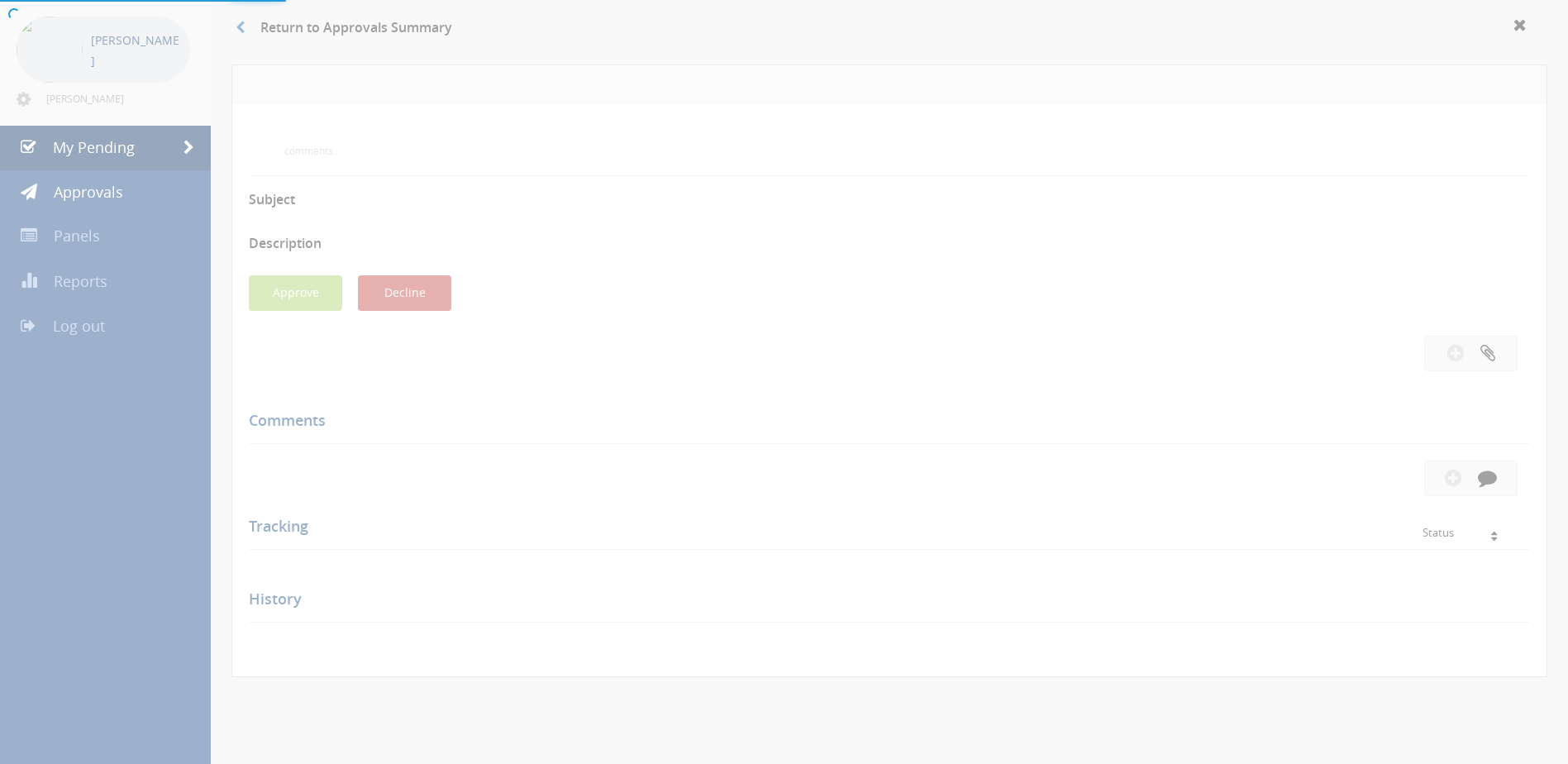 scroll, scrollTop: 92, scrollLeft: 0, axis: vertical 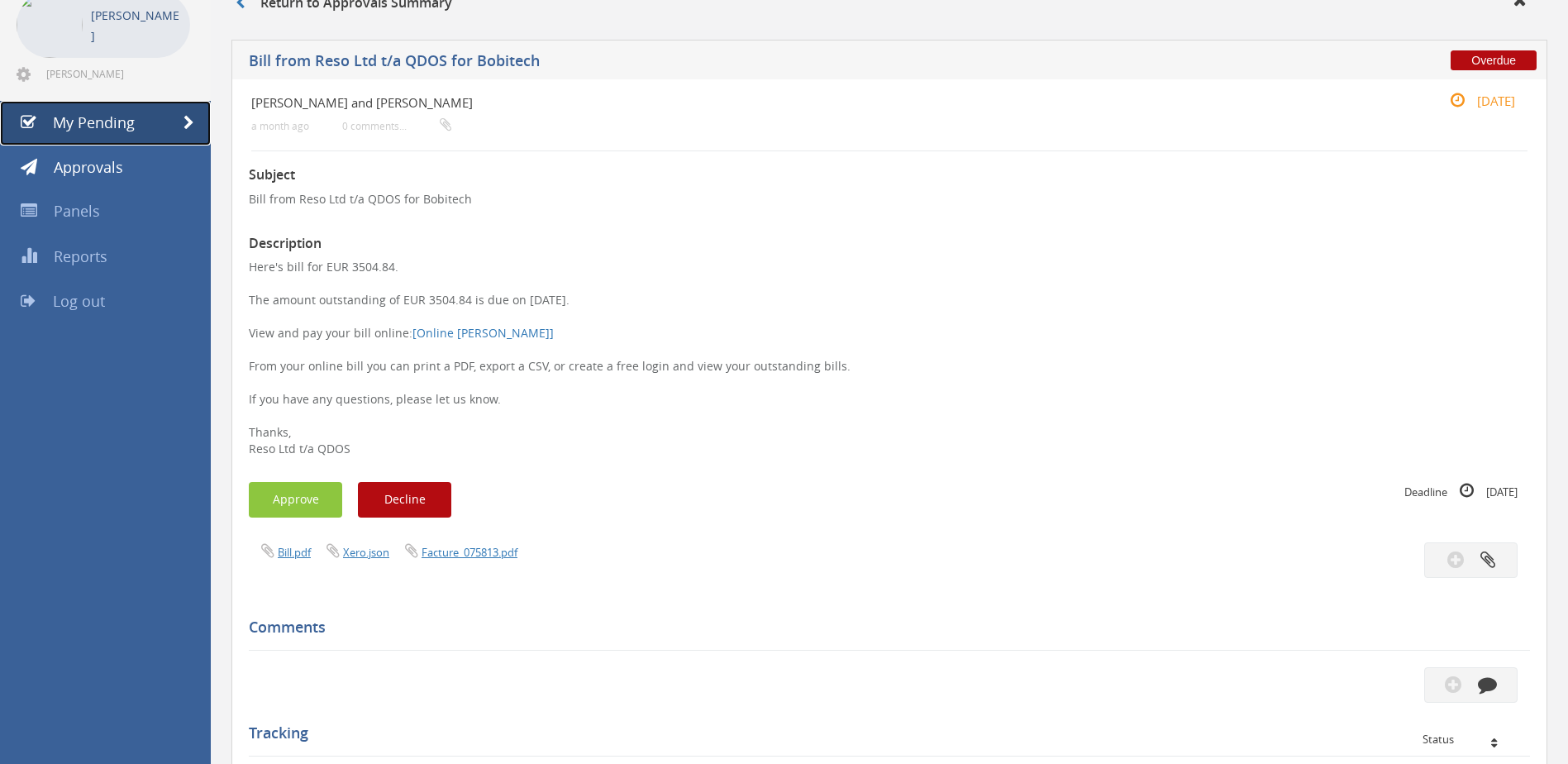 click at bounding box center (188, 123) 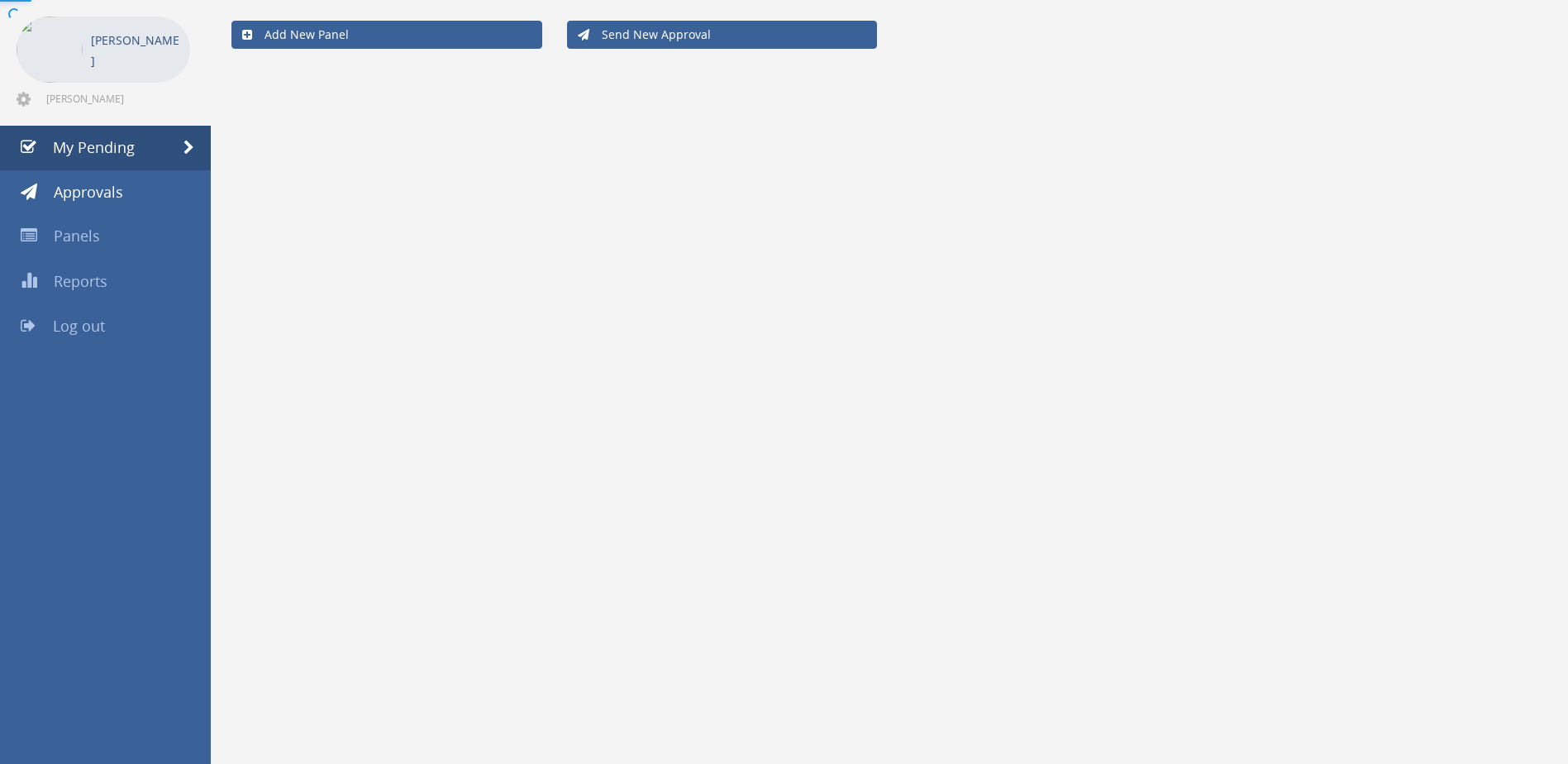 scroll, scrollTop: 67, scrollLeft: 0, axis: vertical 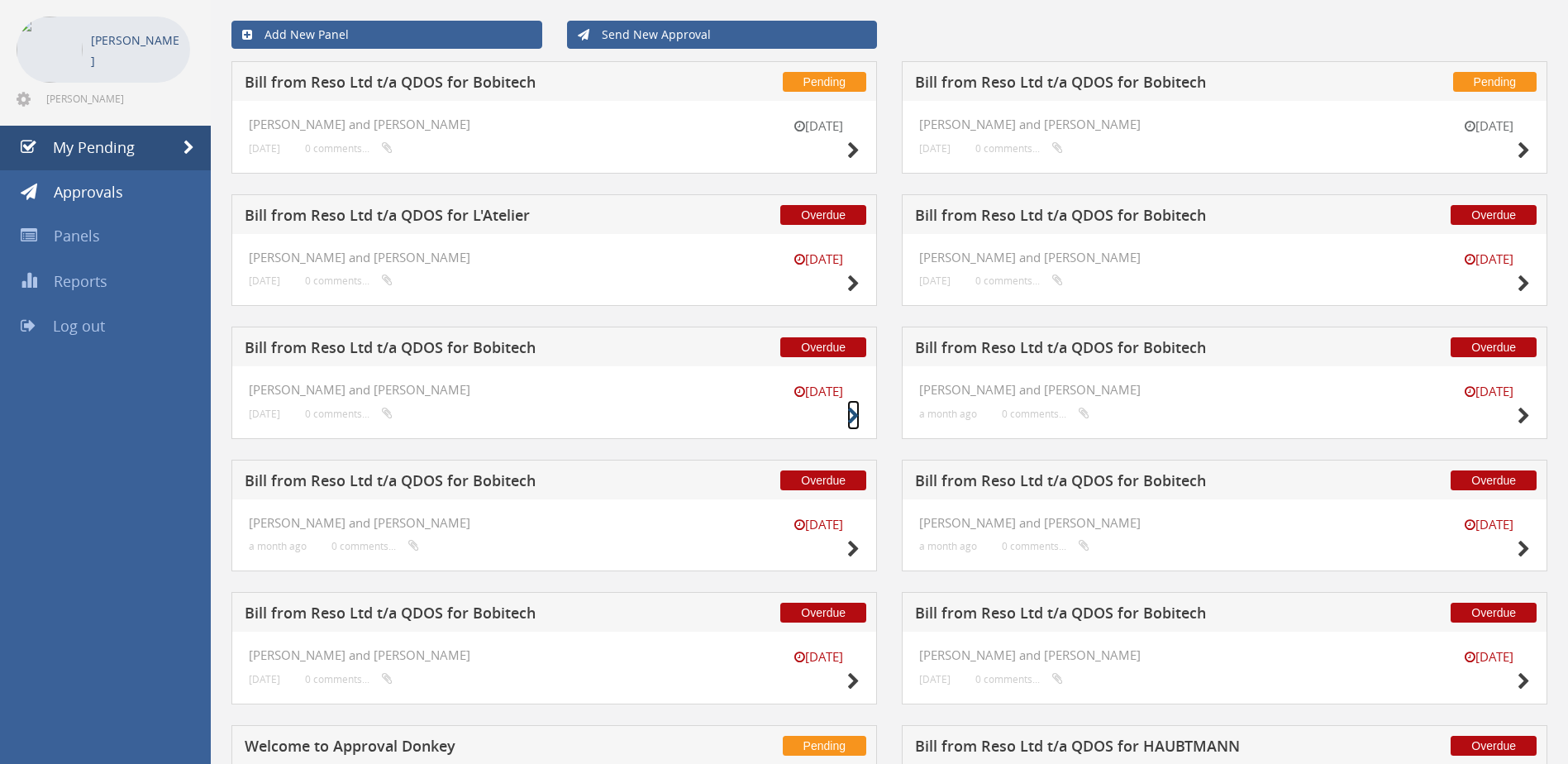 click at bounding box center (853, 416) 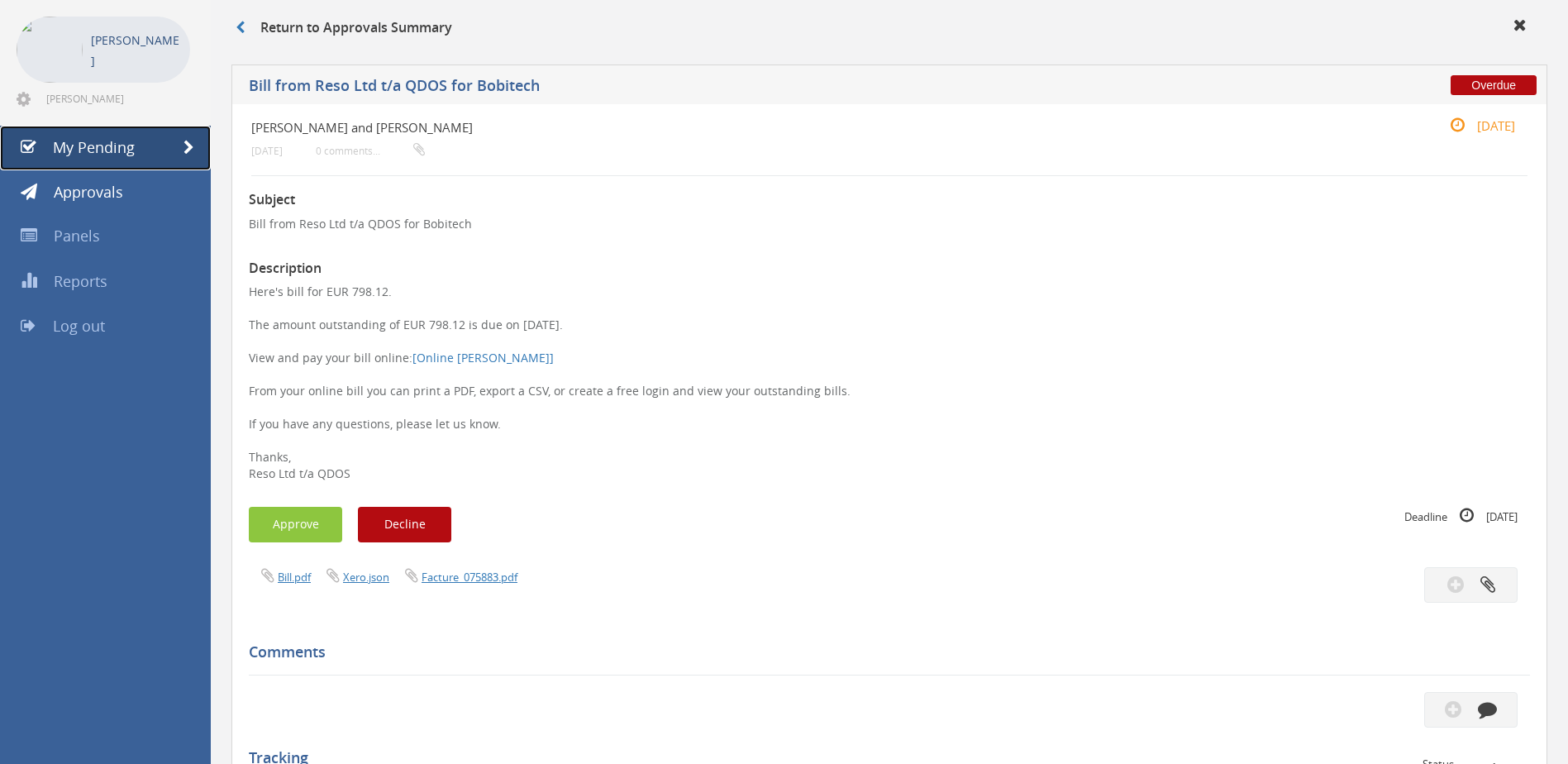 click at bounding box center [188, 148] 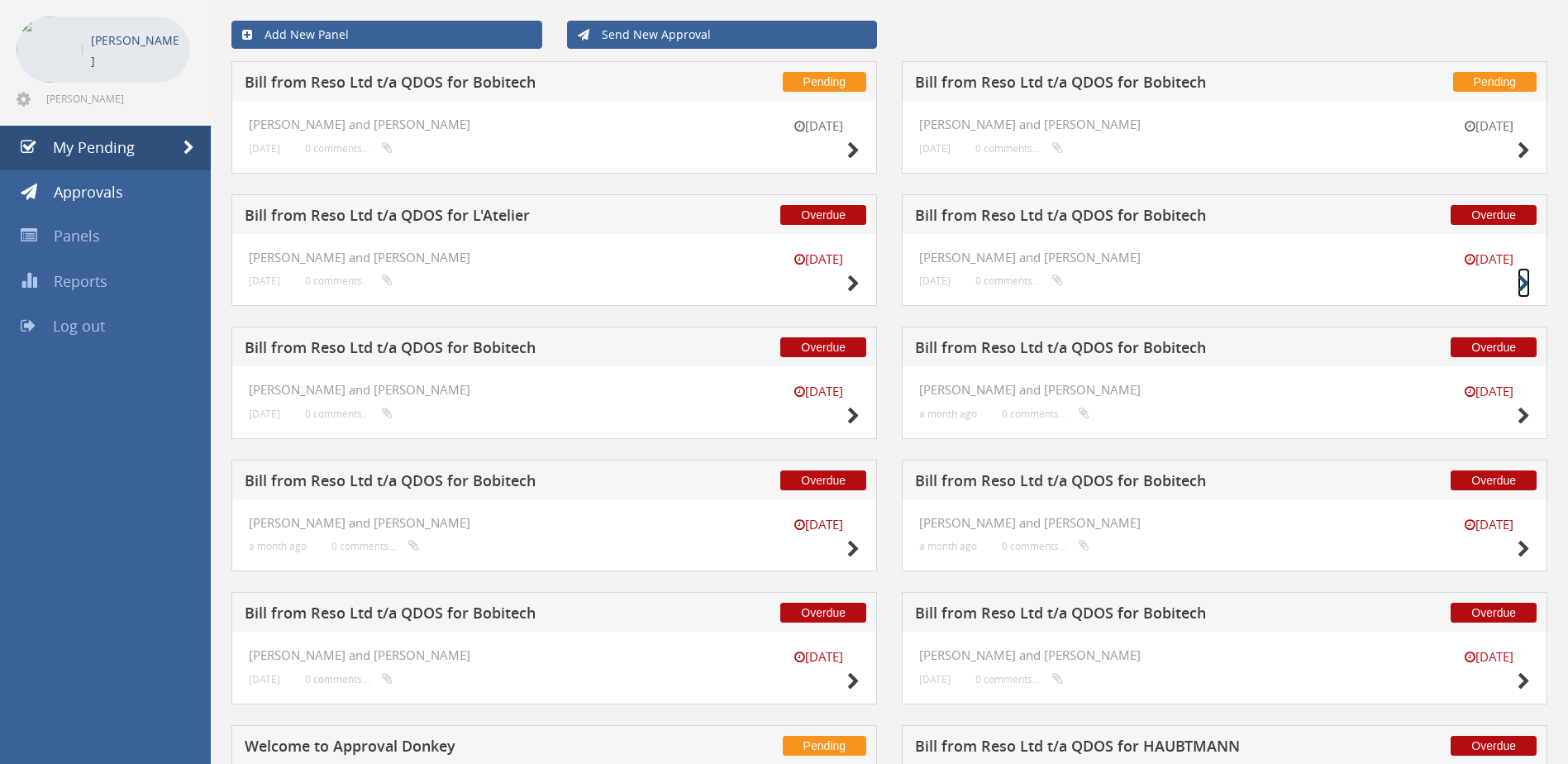 click at bounding box center (1523, 284) 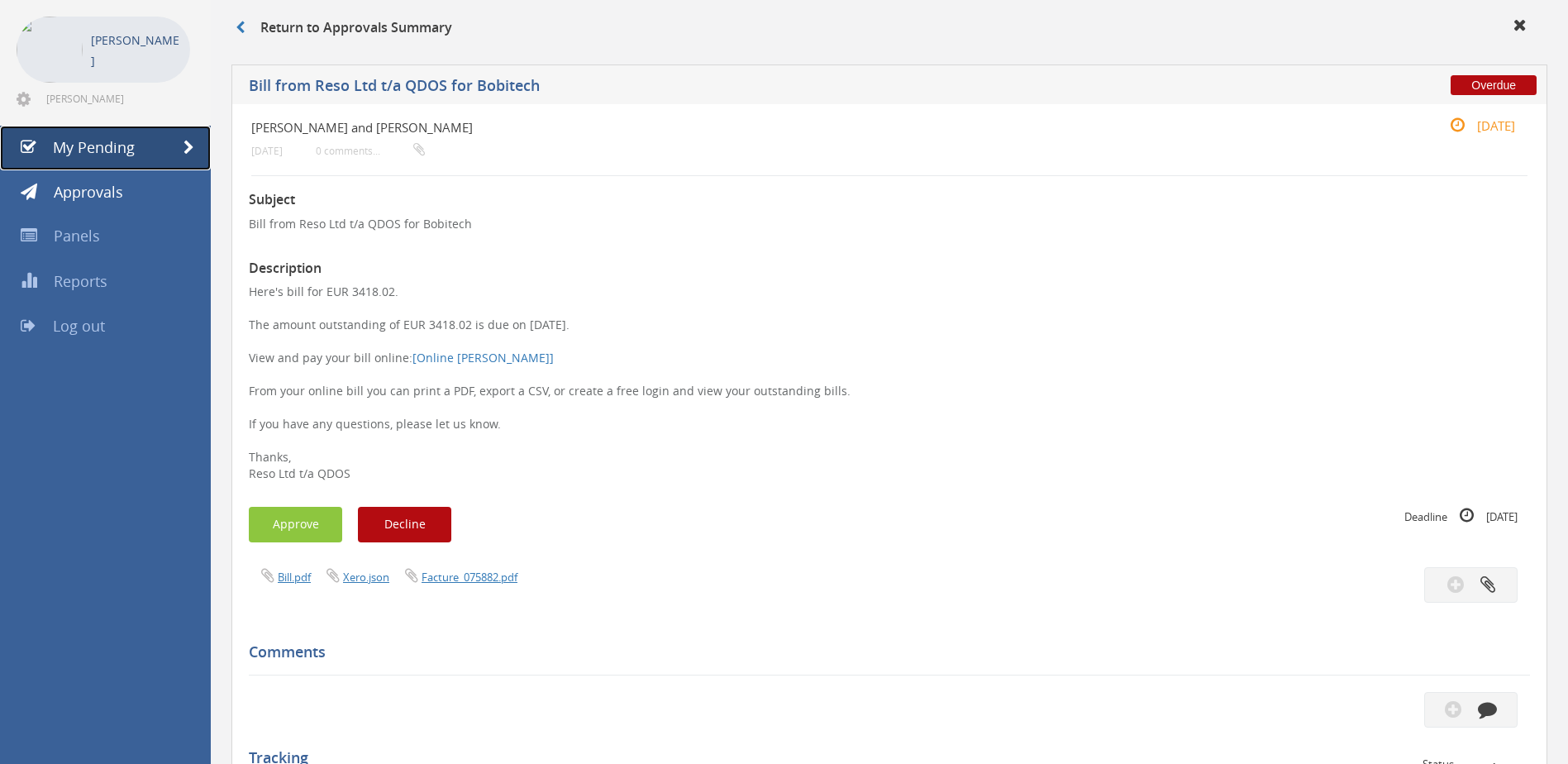 click on "My Pending" at bounding box center (105, 148) 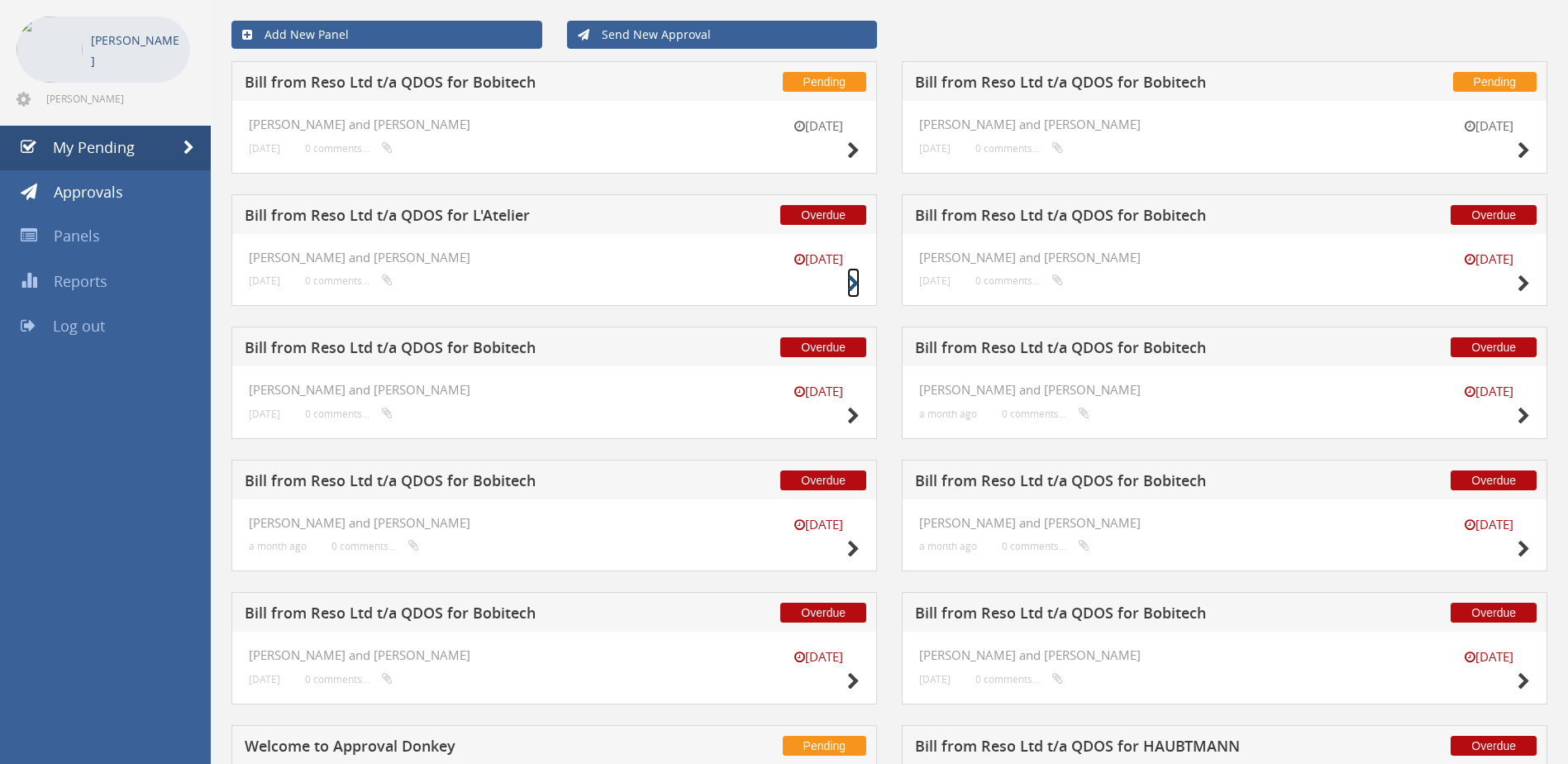 click at bounding box center [853, 284] 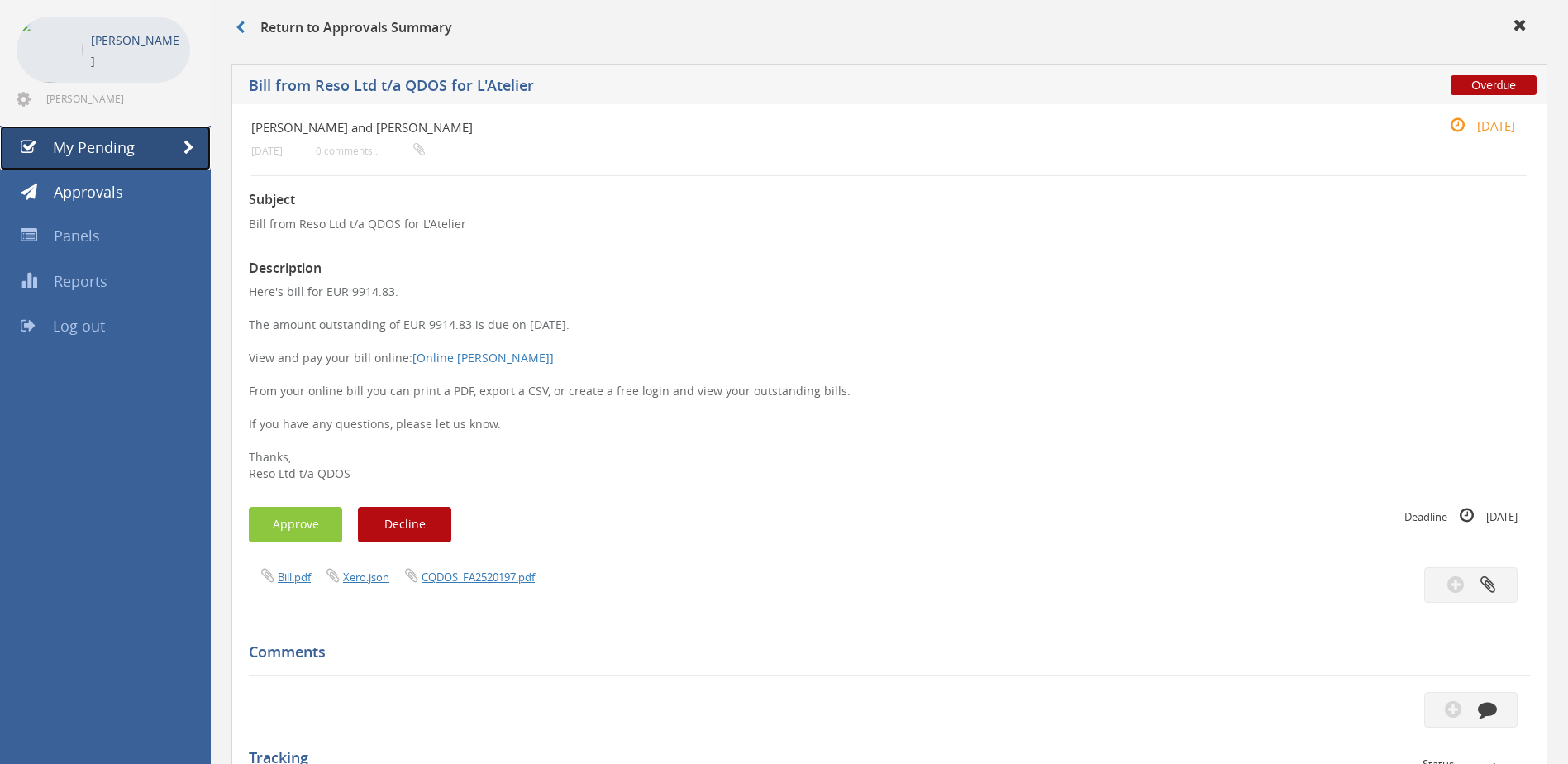 click at bounding box center (188, 148) 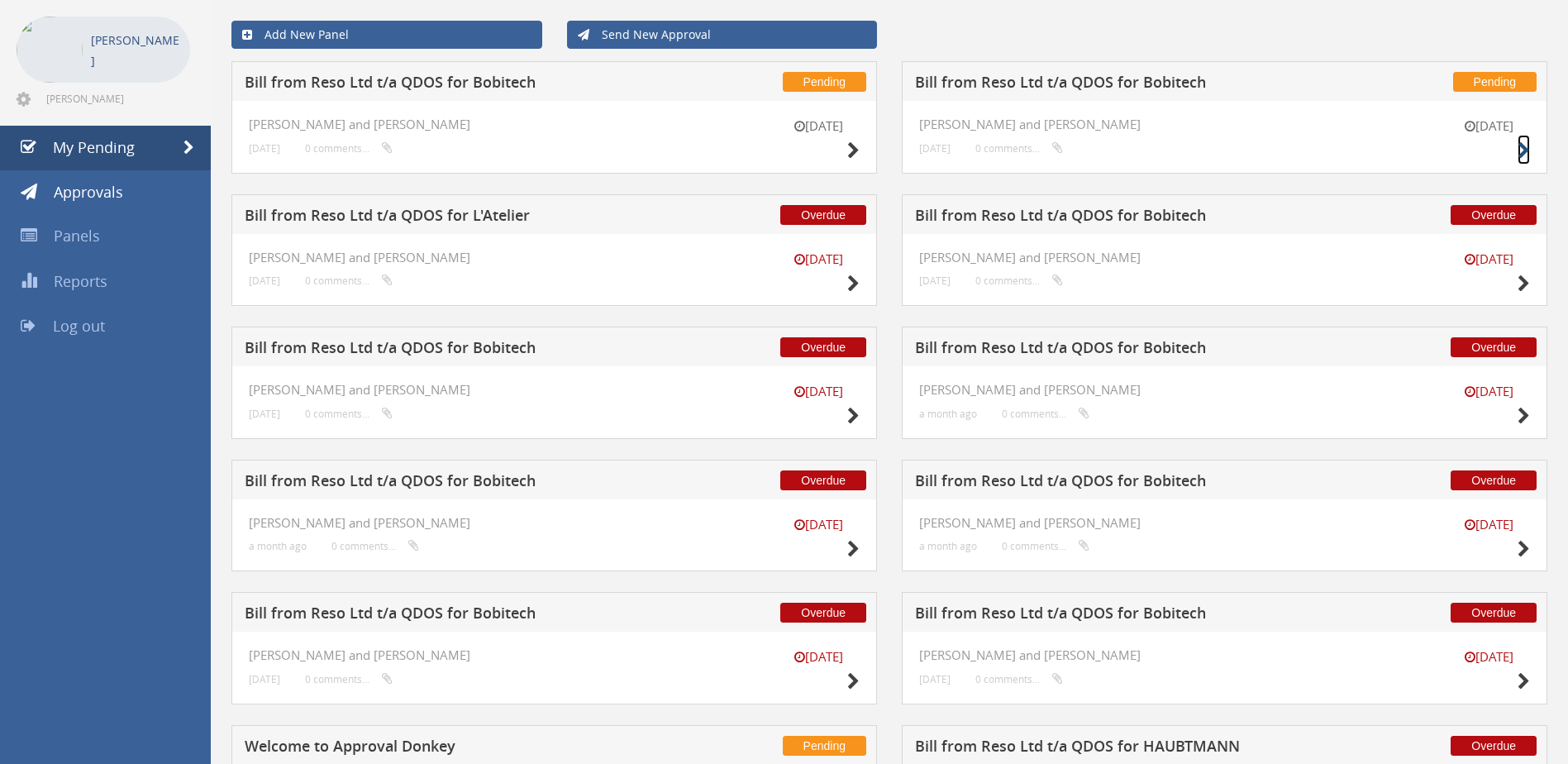 click at bounding box center [1523, 150] 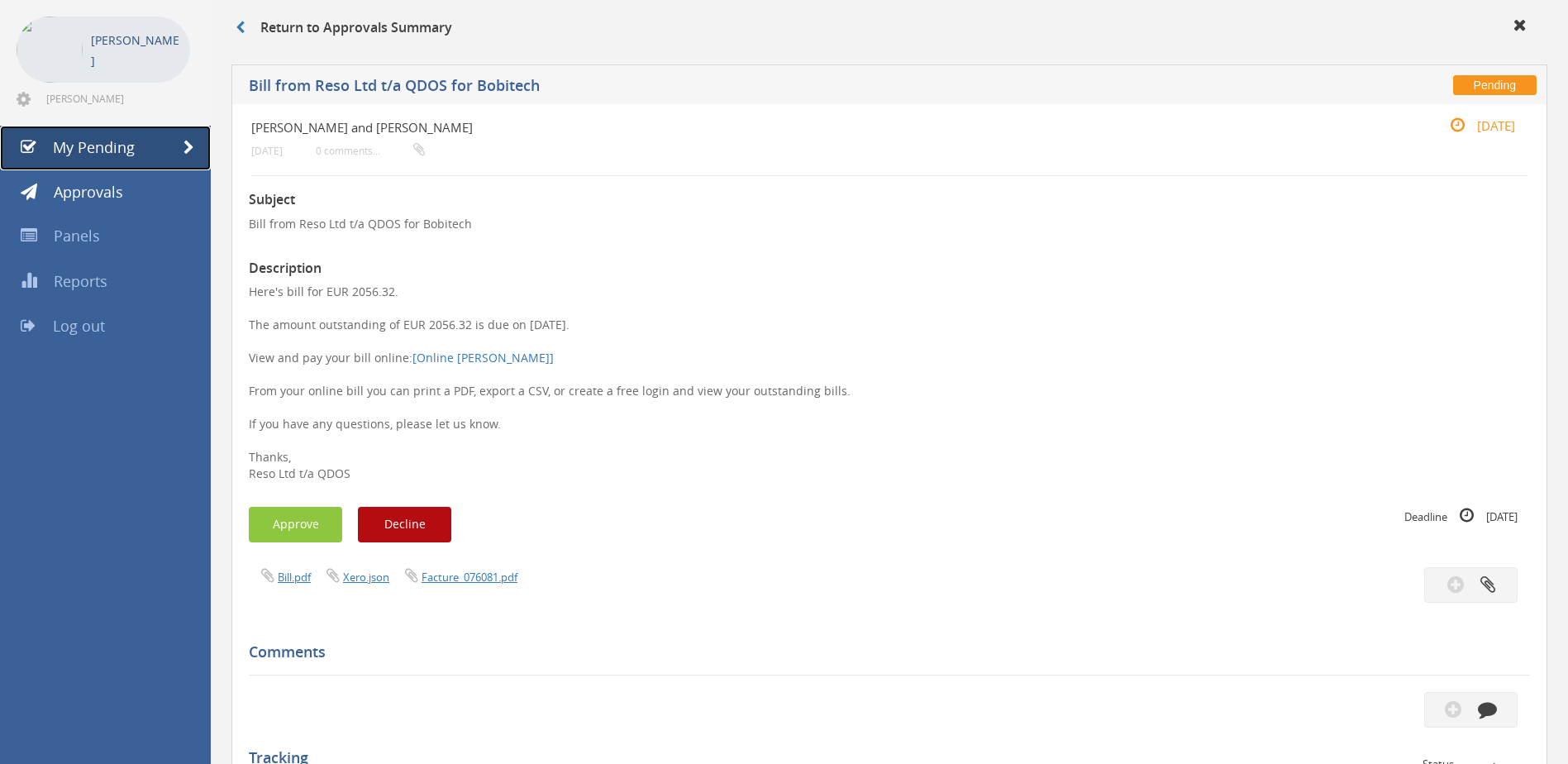click at bounding box center (188, 148) 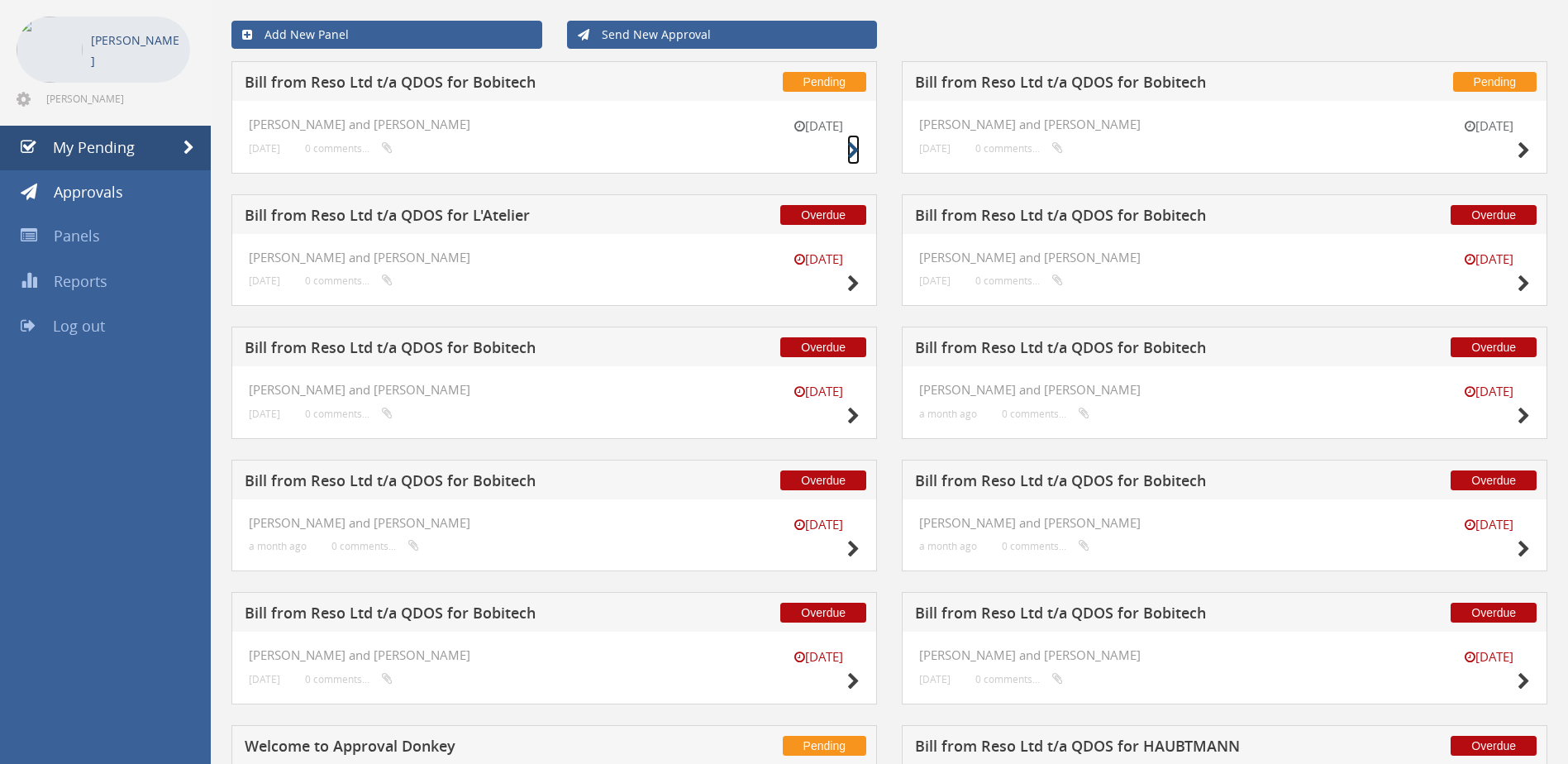click at bounding box center [853, 150] 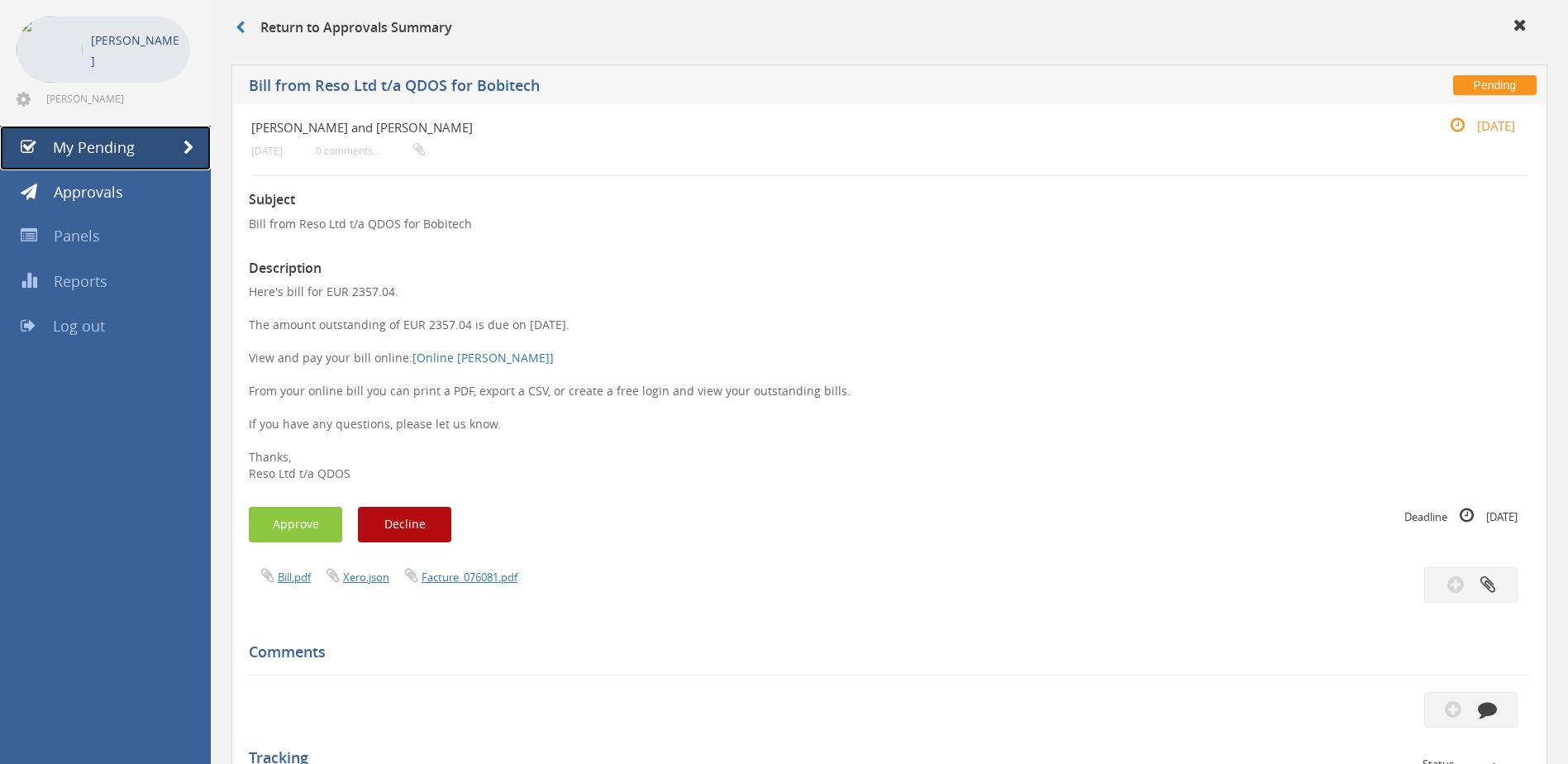 click at bounding box center (188, 148) 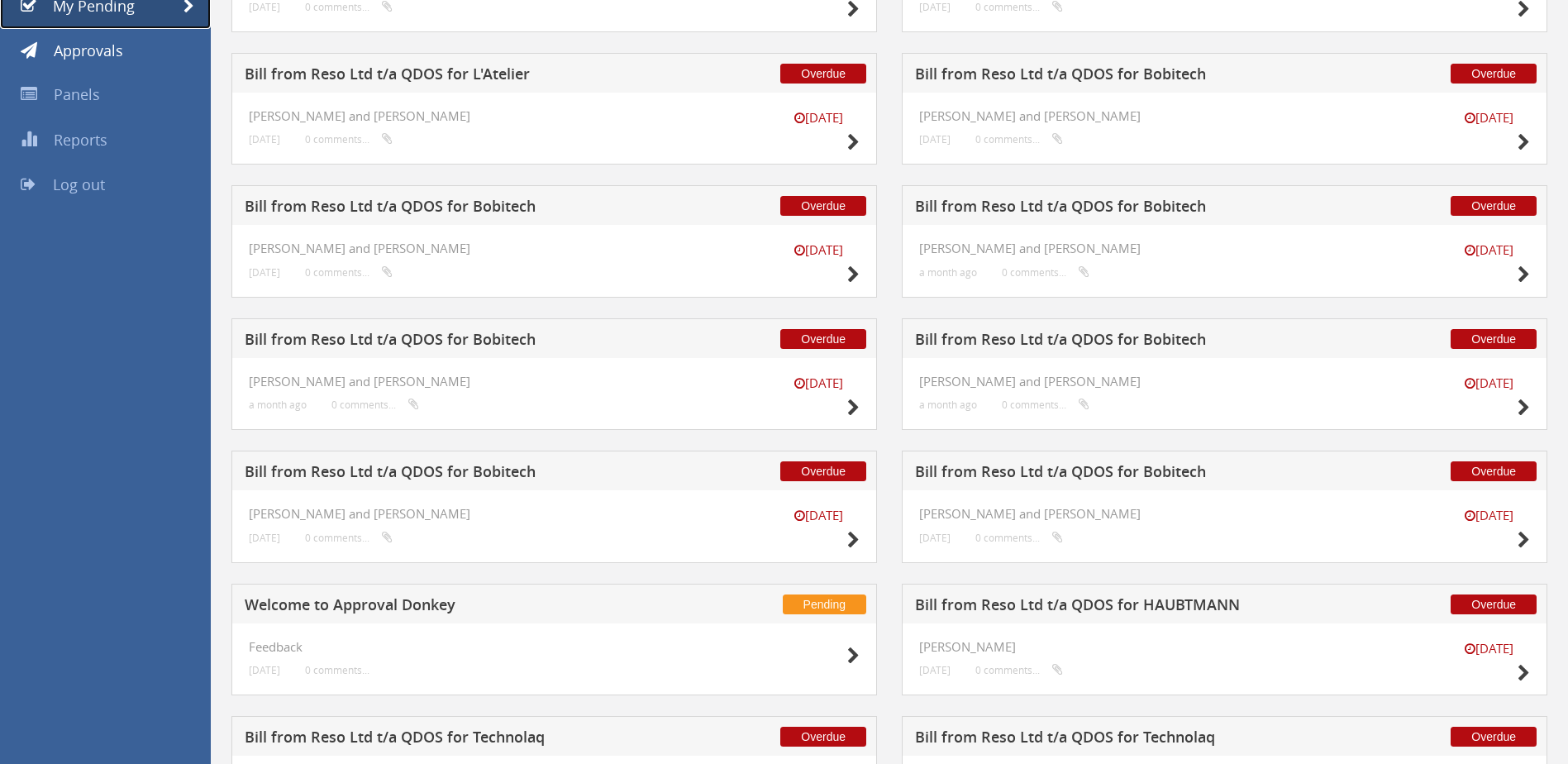 scroll, scrollTop: 210, scrollLeft: 0, axis: vertical 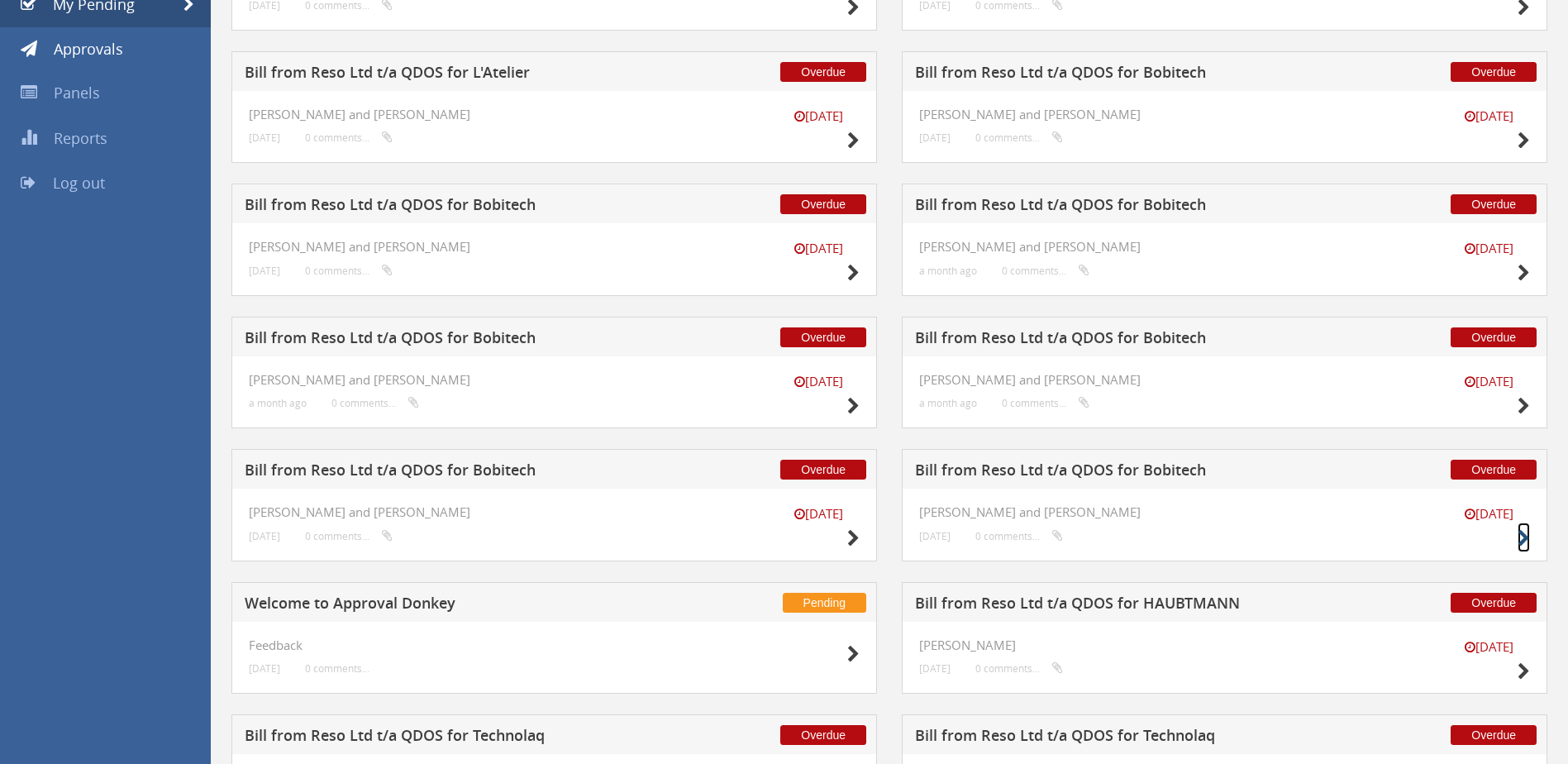 click at bounding box center (1523, 538) 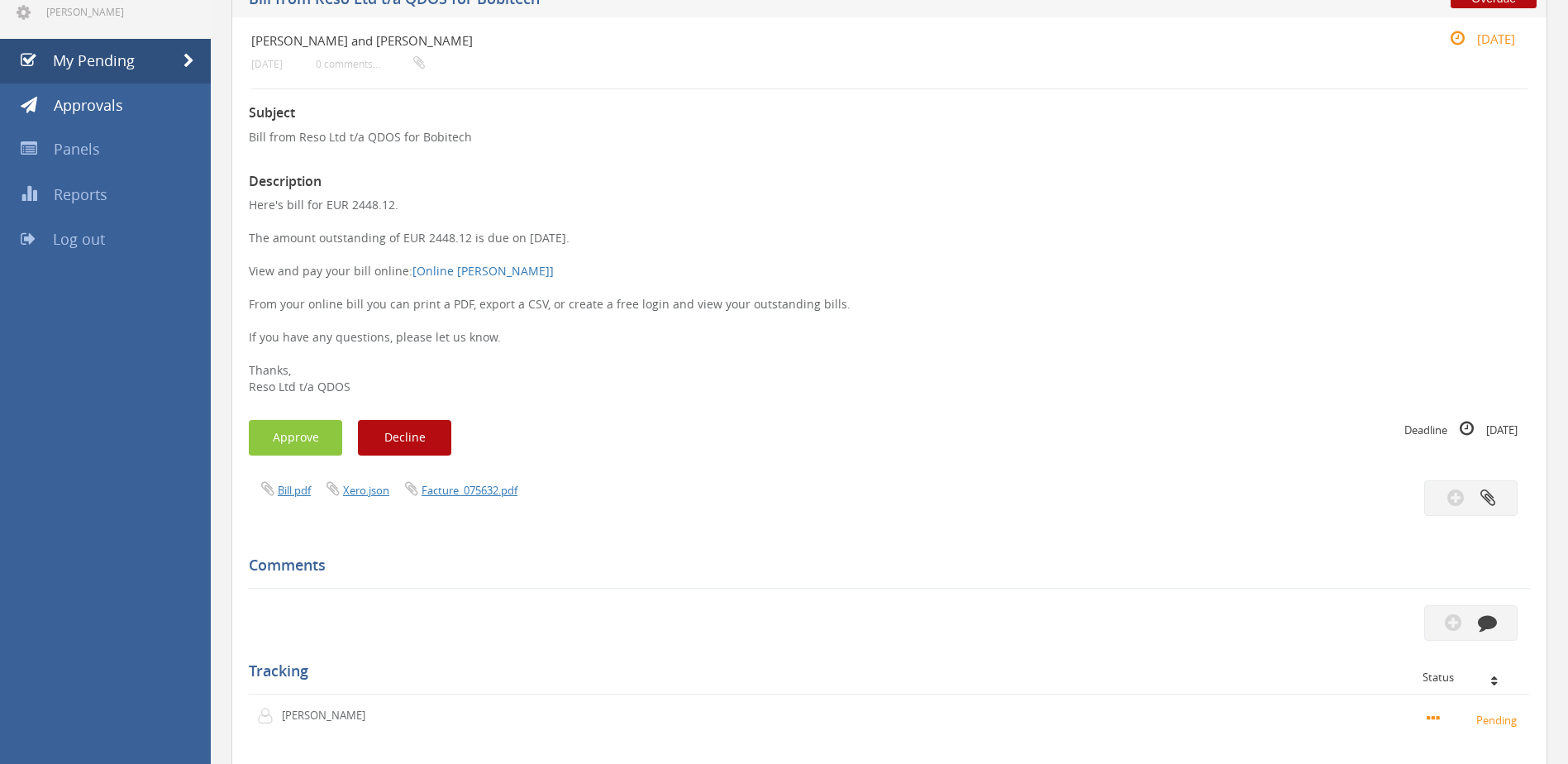 scroll, scrollTop: 152, scrollLeft: 0, axis: vertical 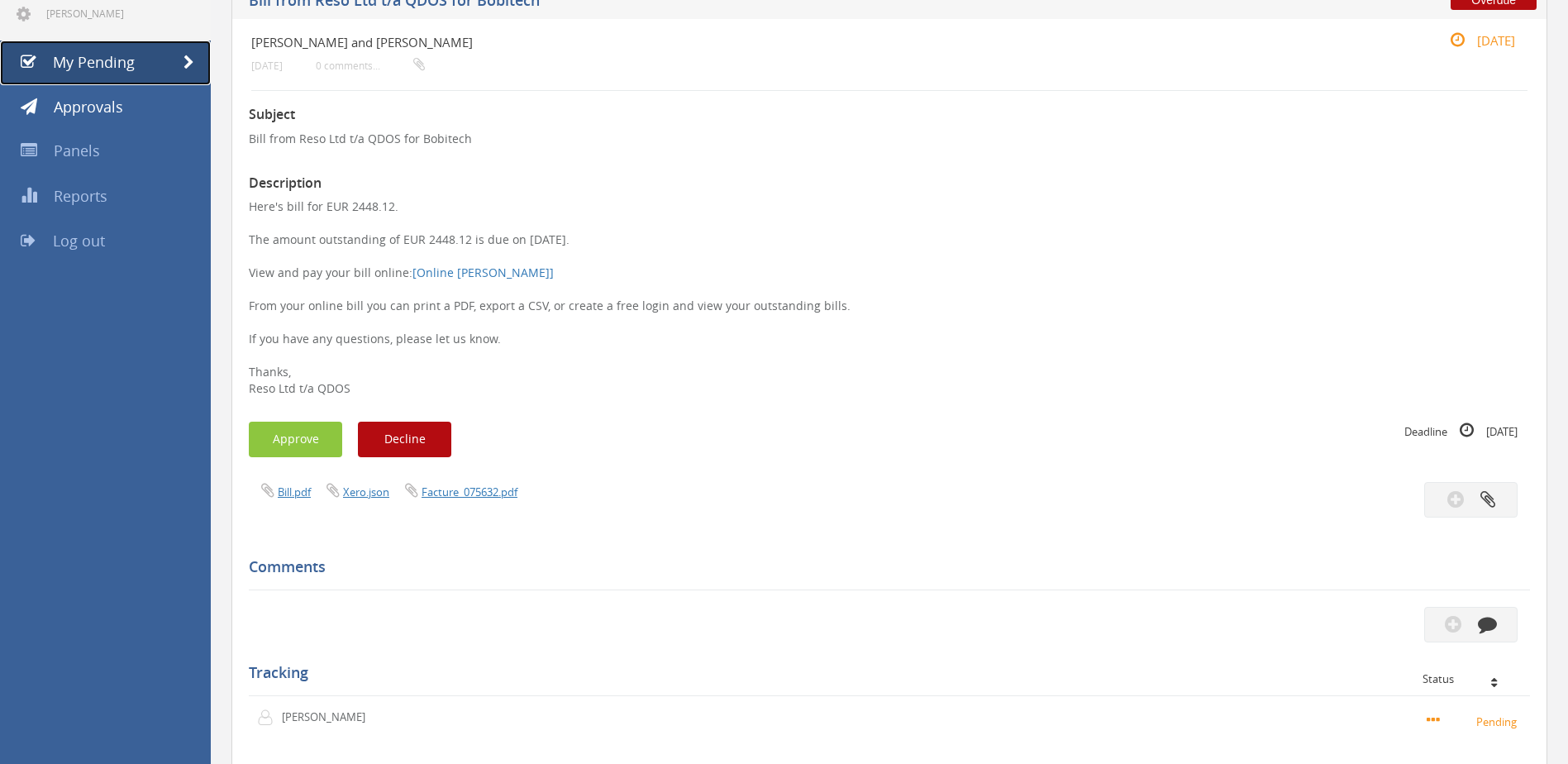 click at bounding box center [188, 63] 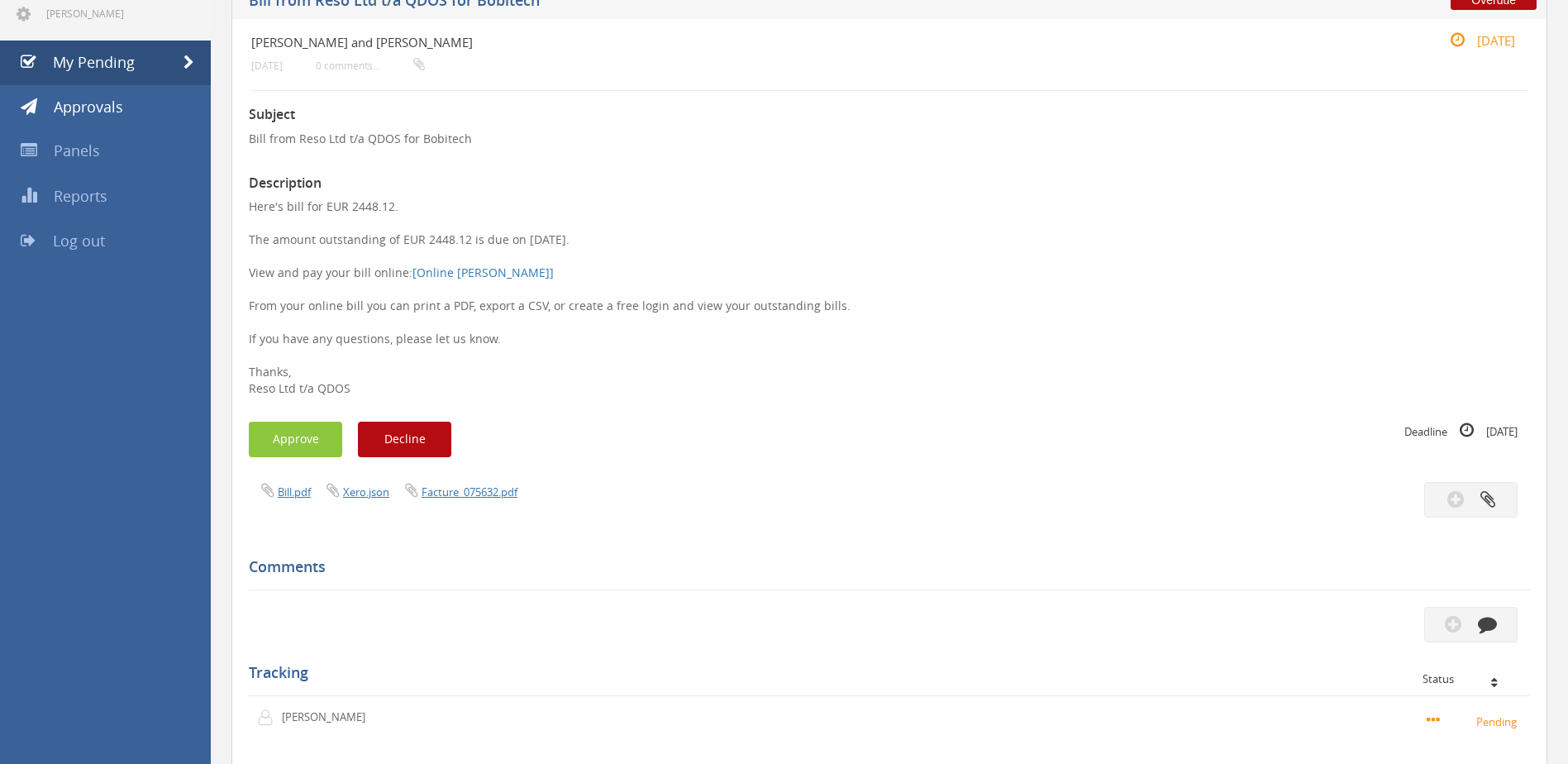 scroll, scrollTop: 67, scrollLeft: 0, axis: vertical 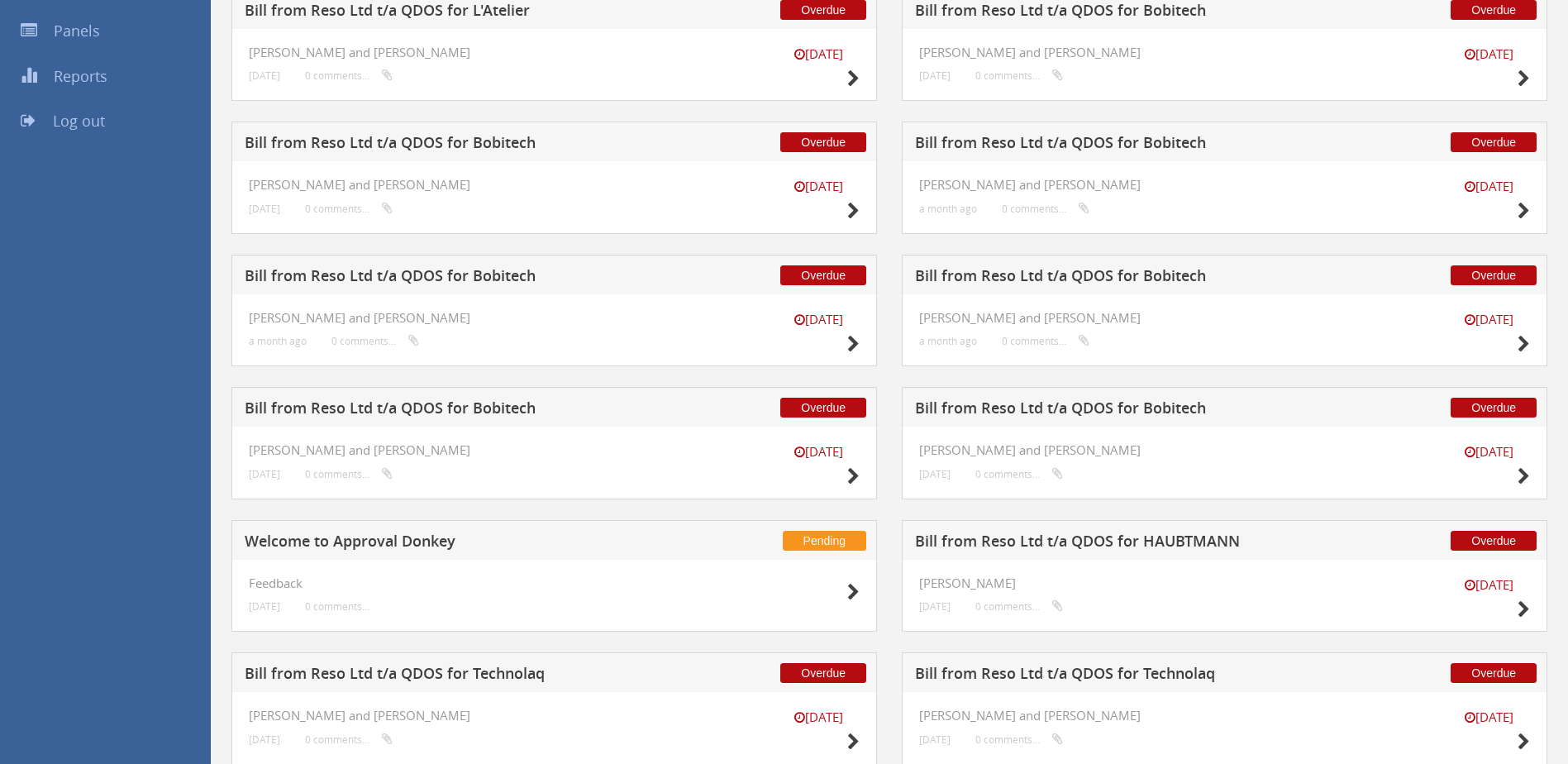 click on "[DATE]" at bounding box center (818, 466) 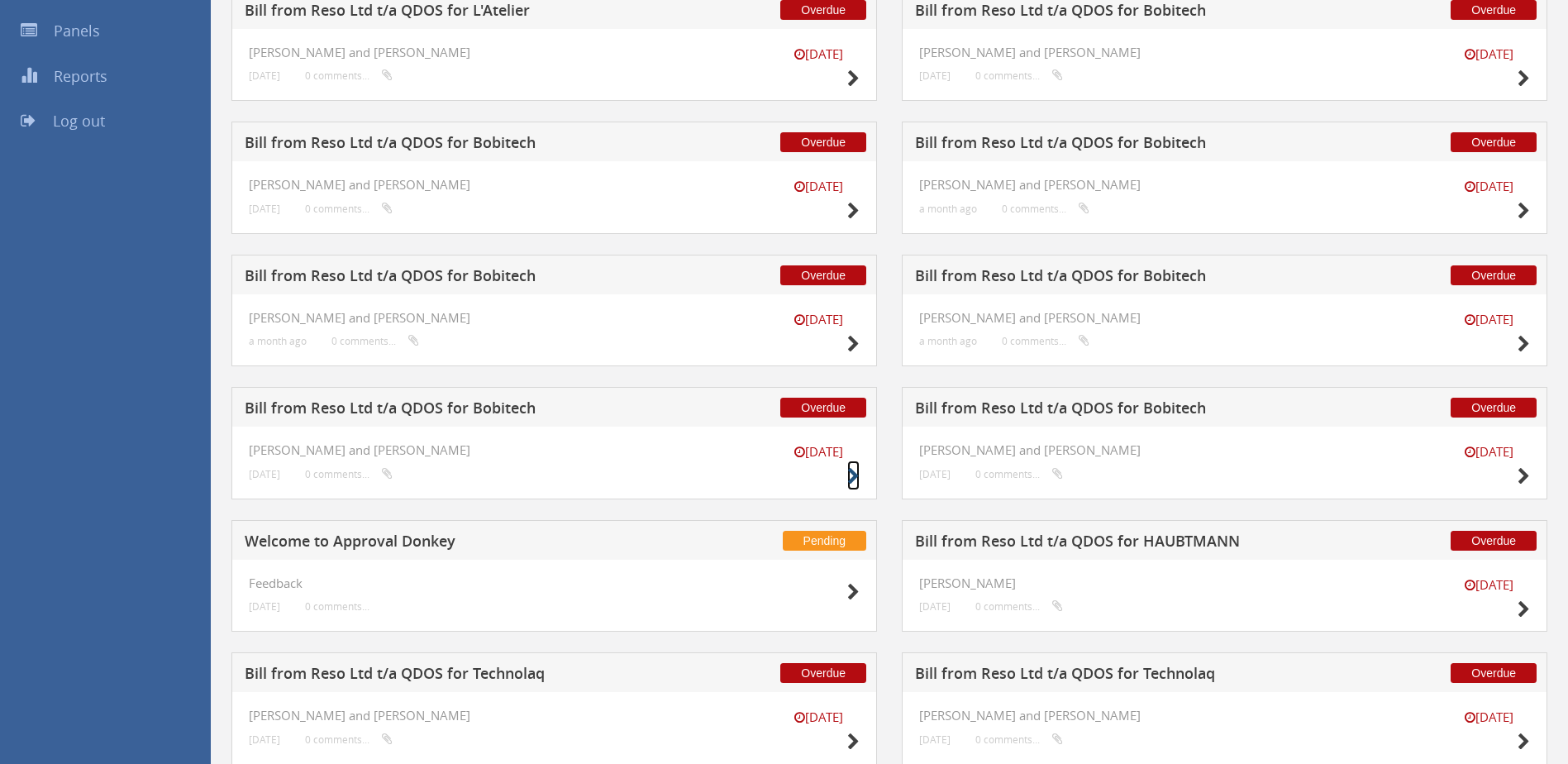 click at bounding box center (853, 476) 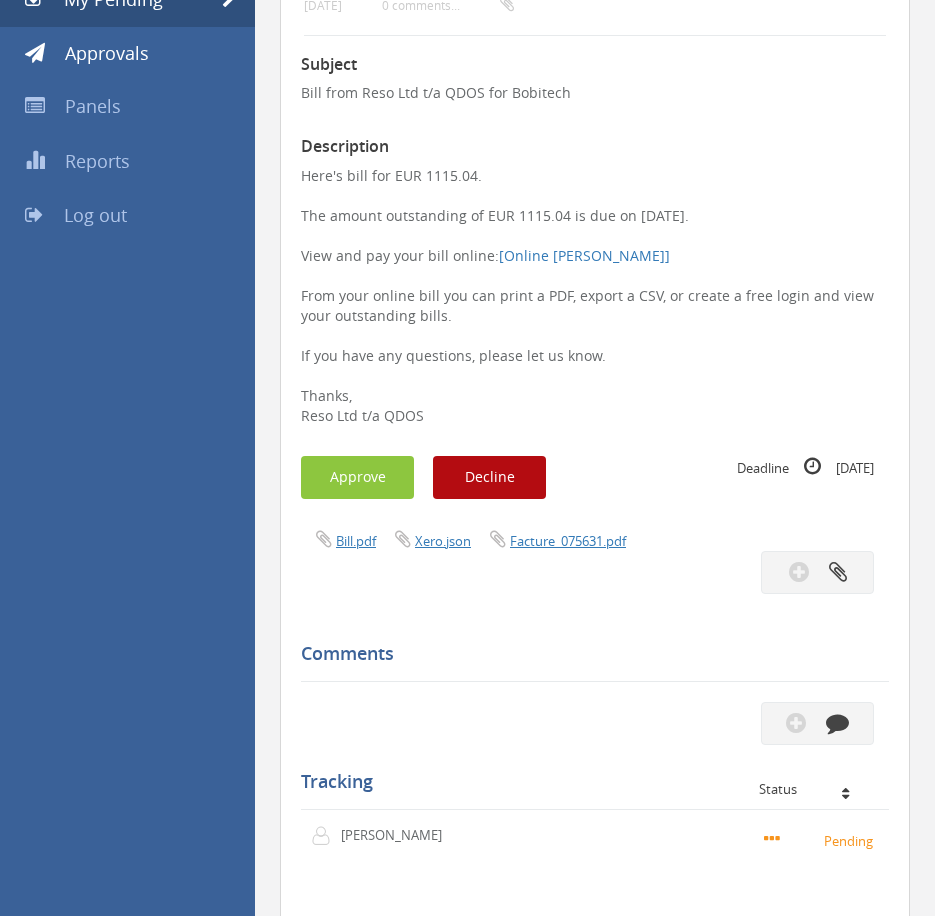scroll, scrollTop: 0, scrollLeft: 0, axis: both 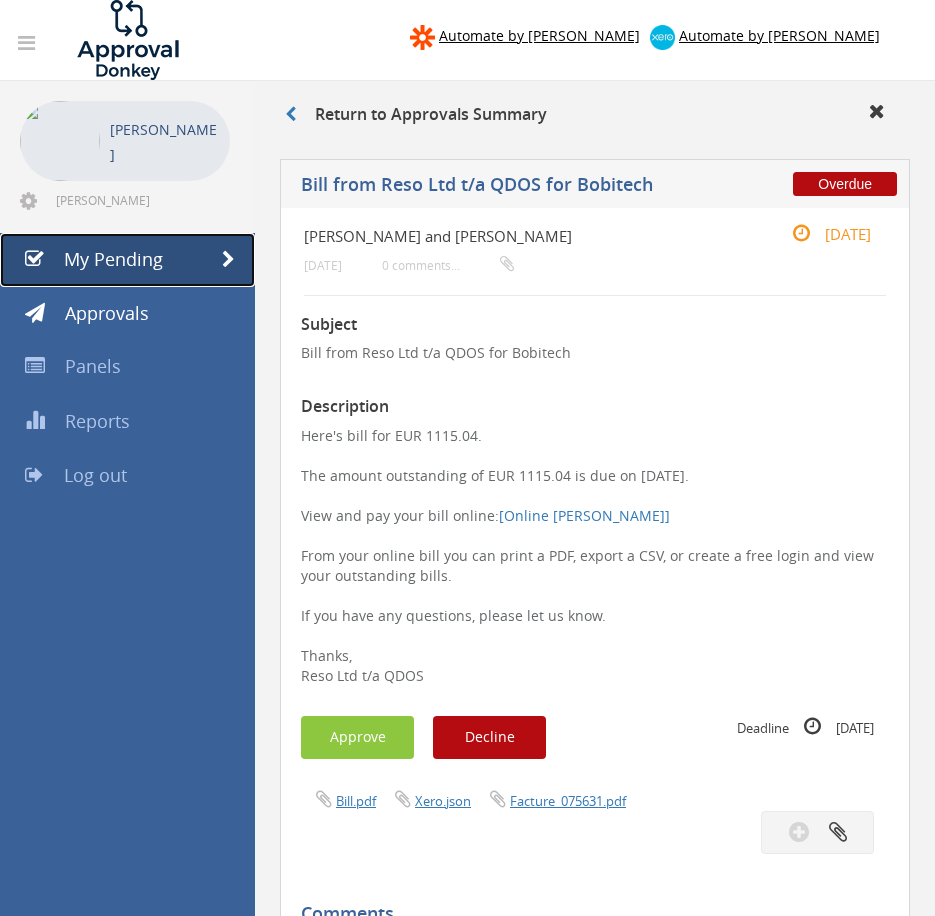 click at bounding box center (228, 260) 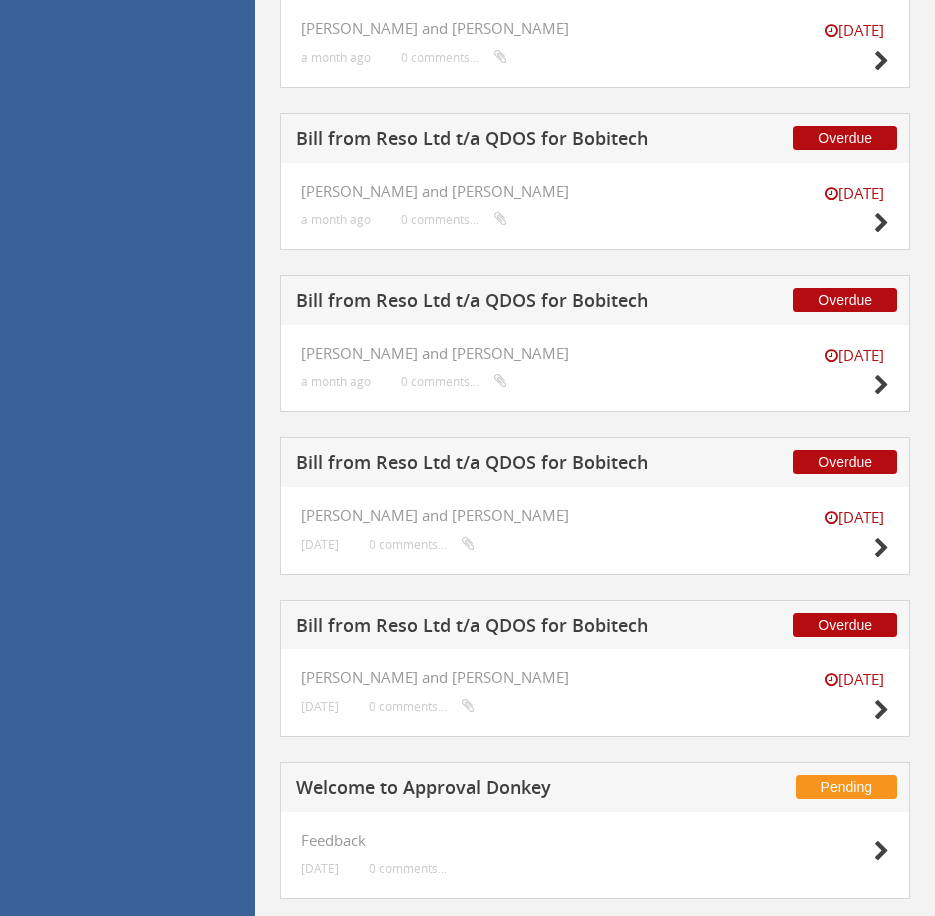 scroll, scrollTop: 1015, scrollLeft: 0, axis: vertical 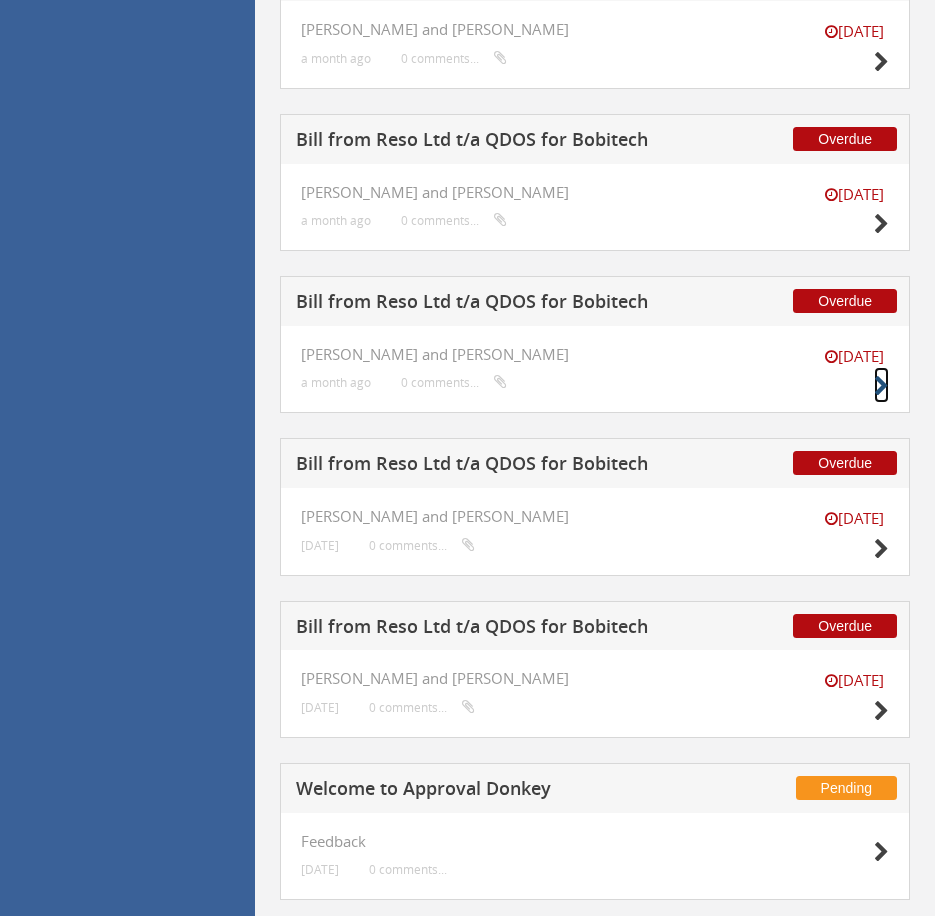 click at bounding box center [881, 386] 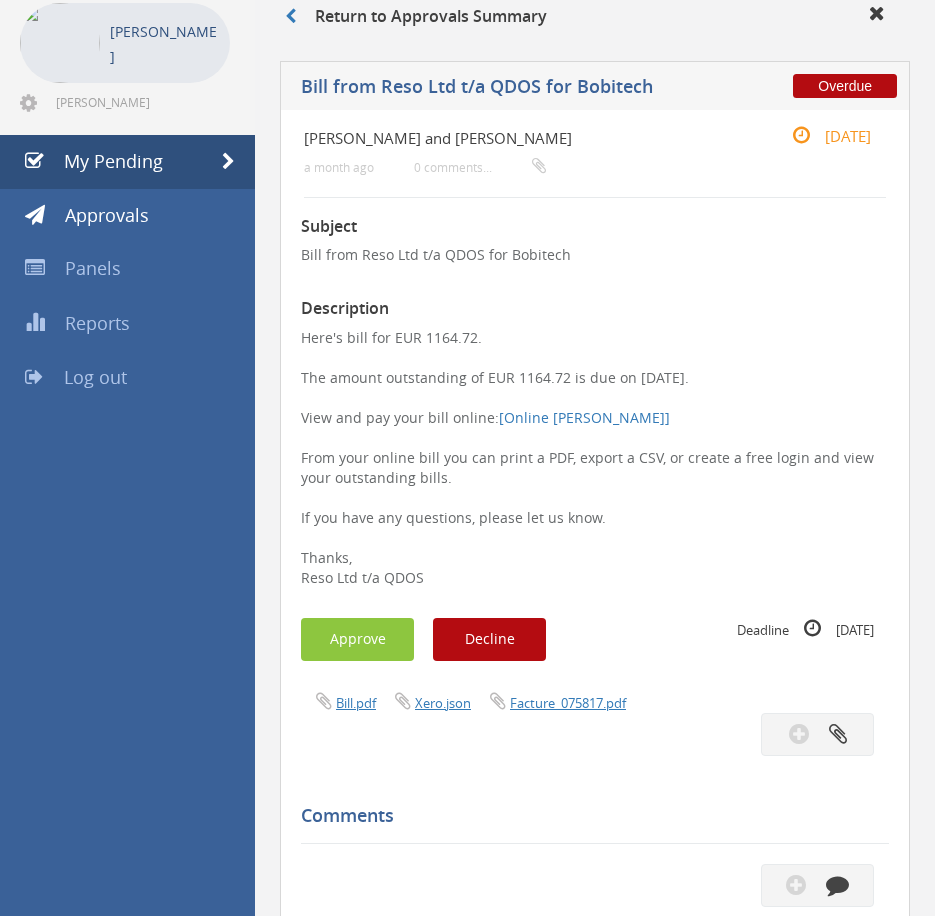 scroll, scrollTop: 97, scrollLeft: 0, axis: vertical 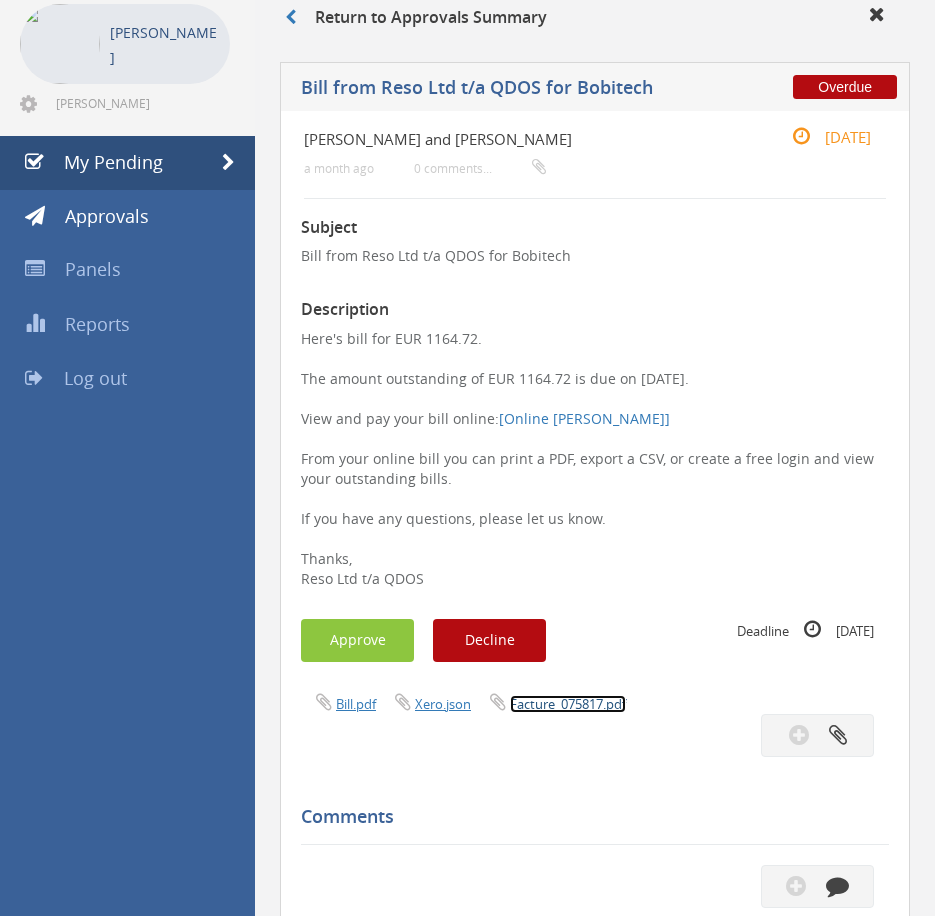 click on "Facture_075817.pdf" at bounding box center [568, 704] 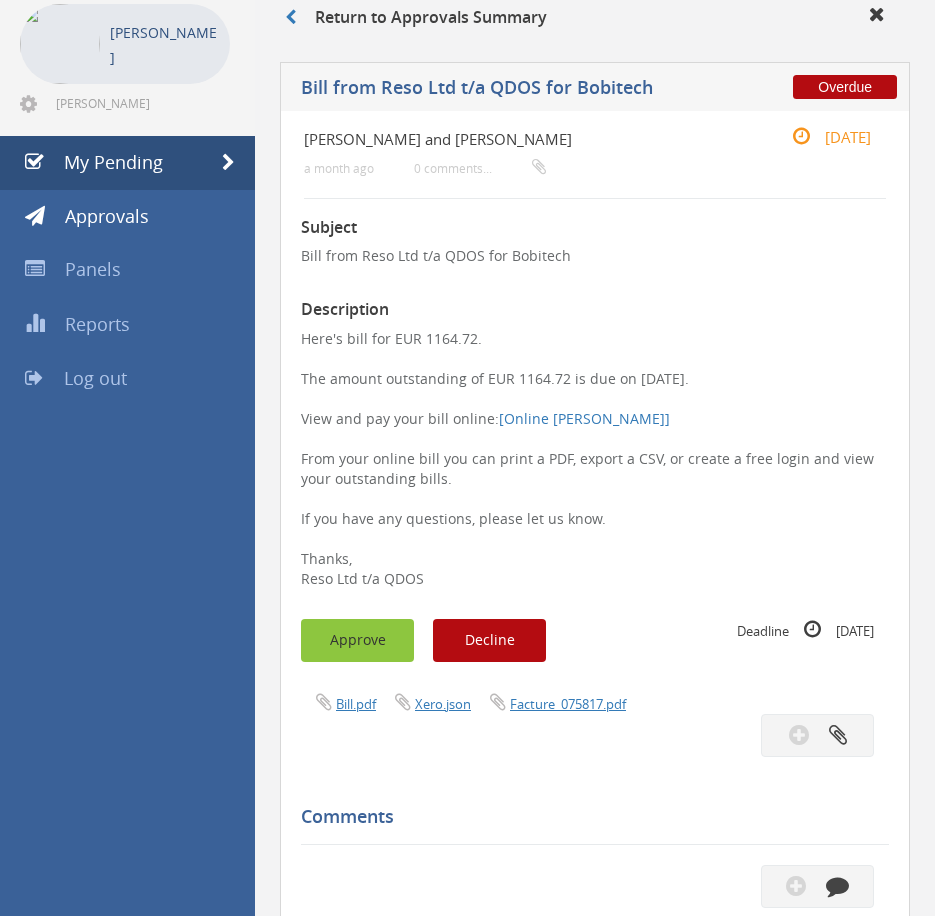 click on "Approve" at bounding box center [357, 640] 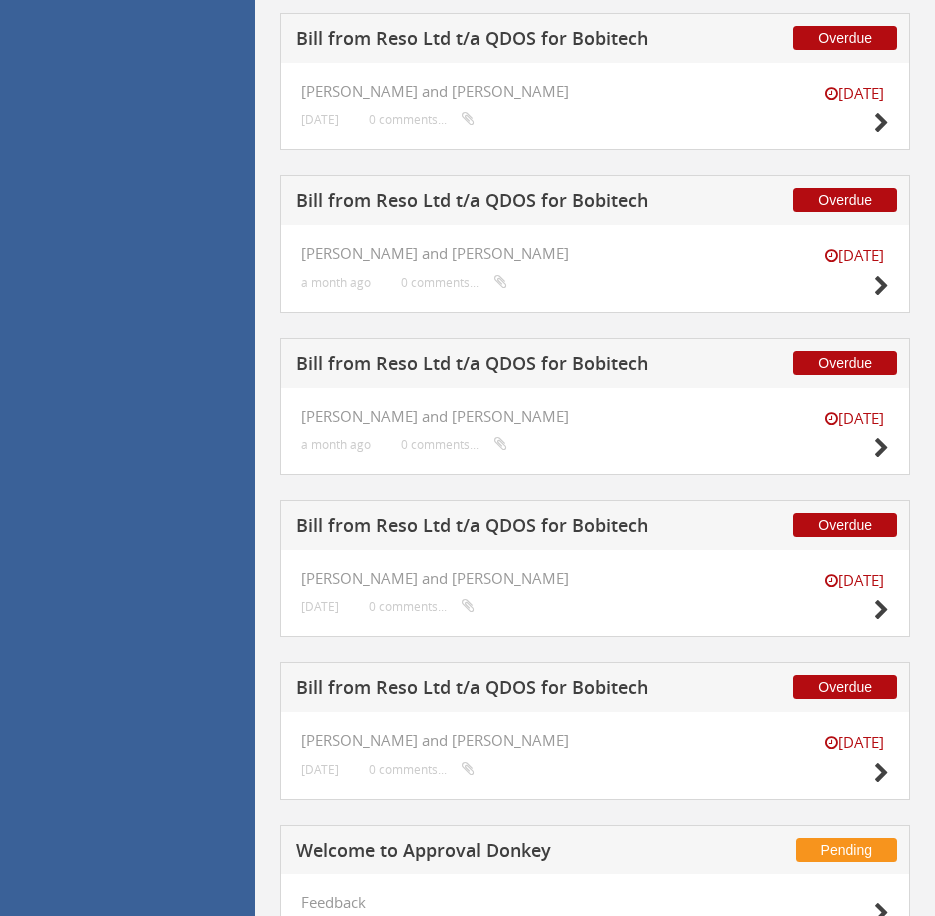 scroll, scrollTop: 790, scrollLeft: 0, axis: vertical 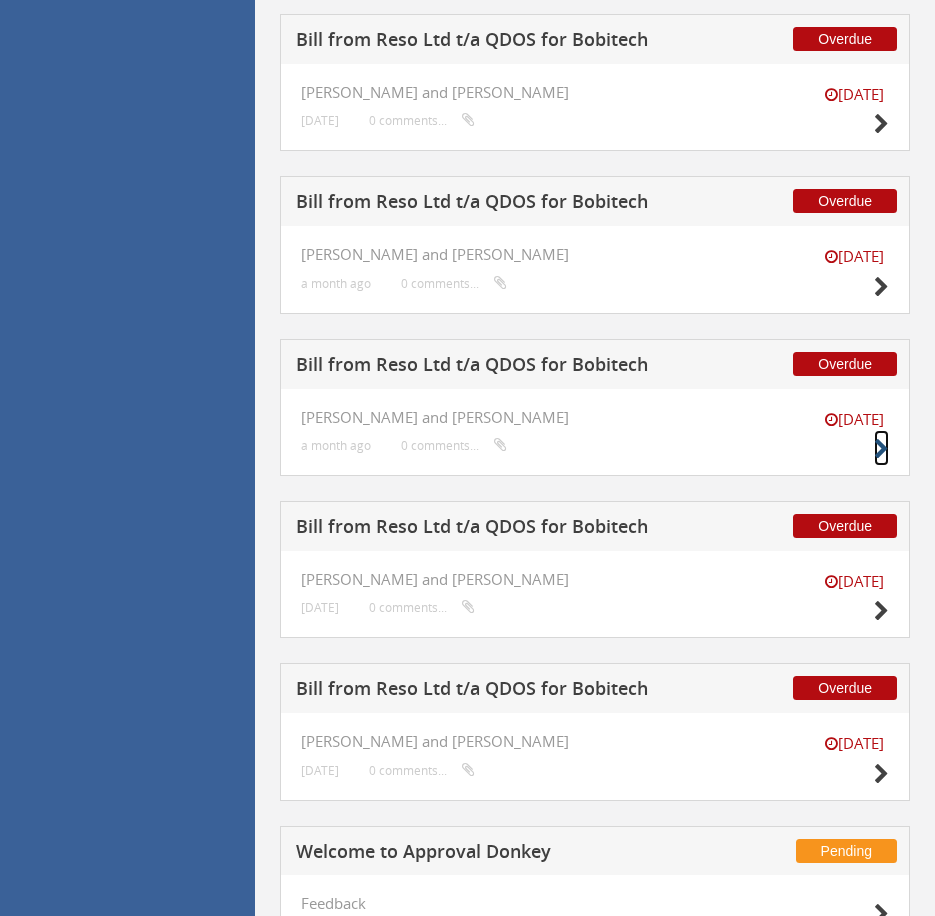 click at bounding box center [881, 449] 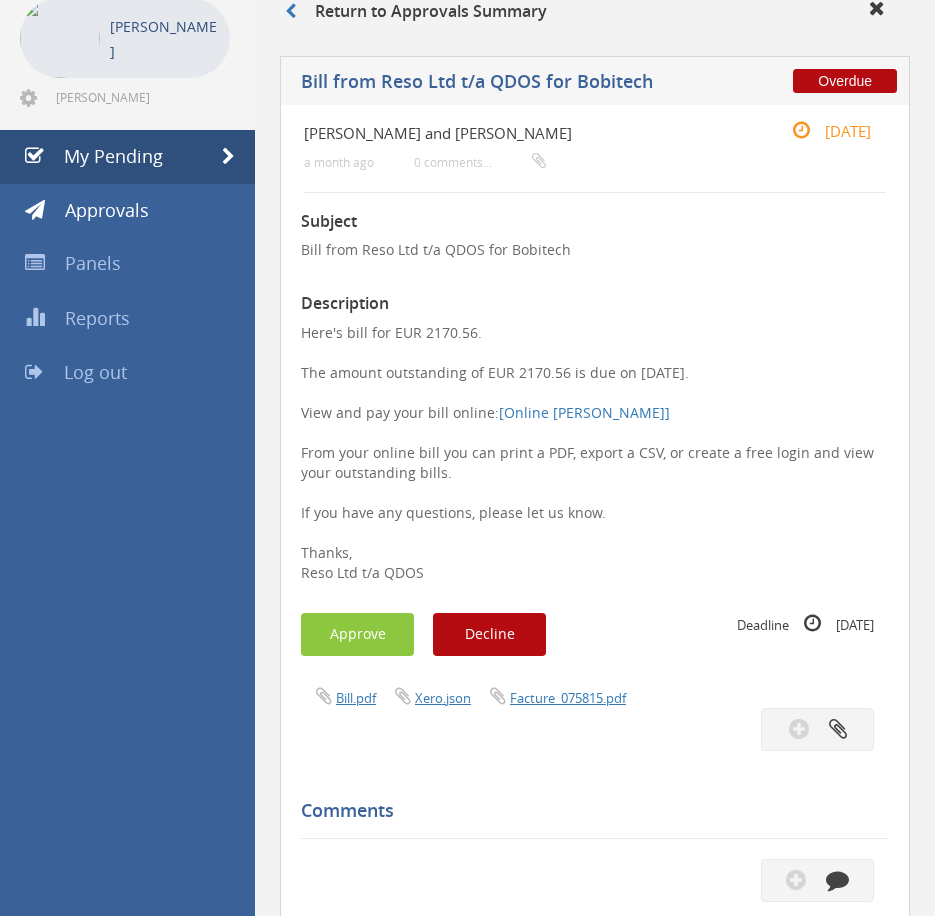 scroll, scrollTop: 104, scrollLeft: 0, axis: vertical 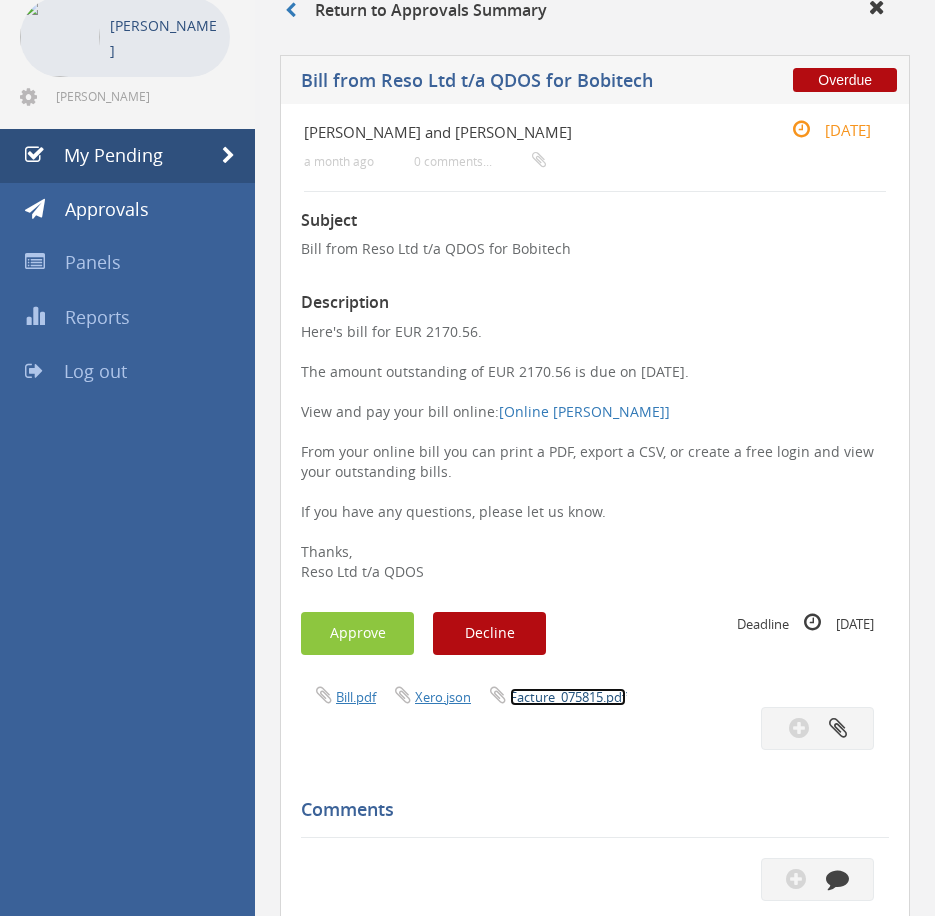 click on "Facture_075815.pdf" at bounding box center (568, 697) 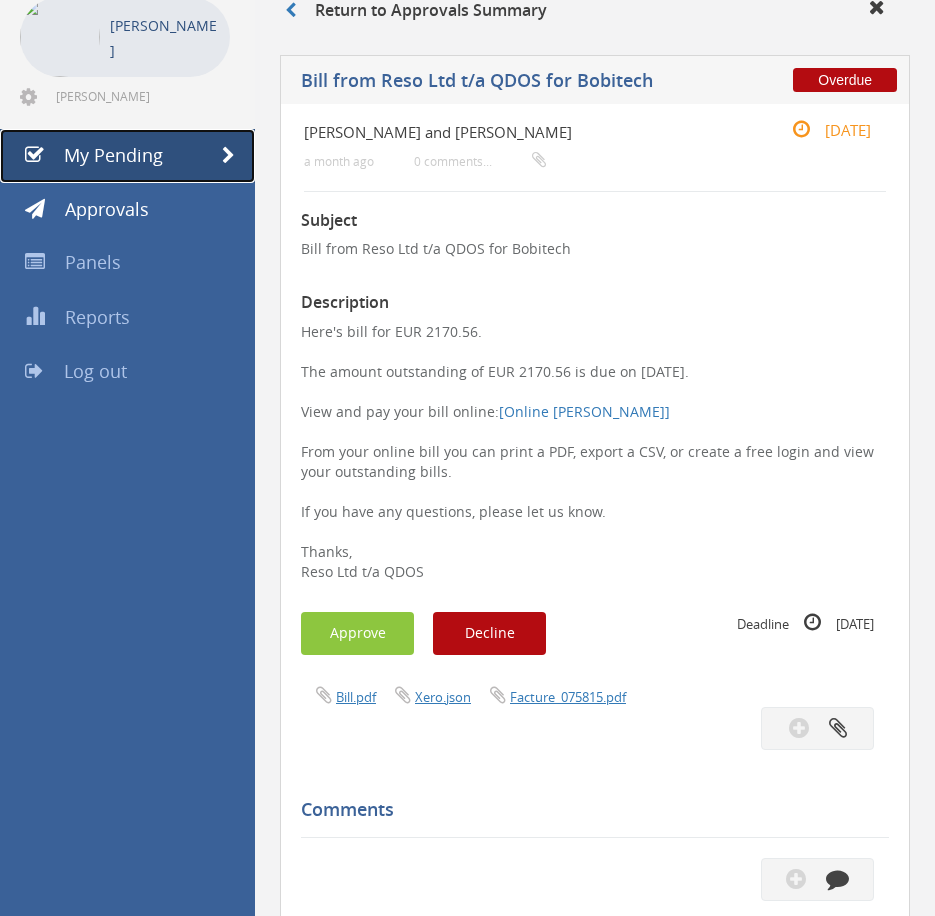 click at bounding box center (228, 156) 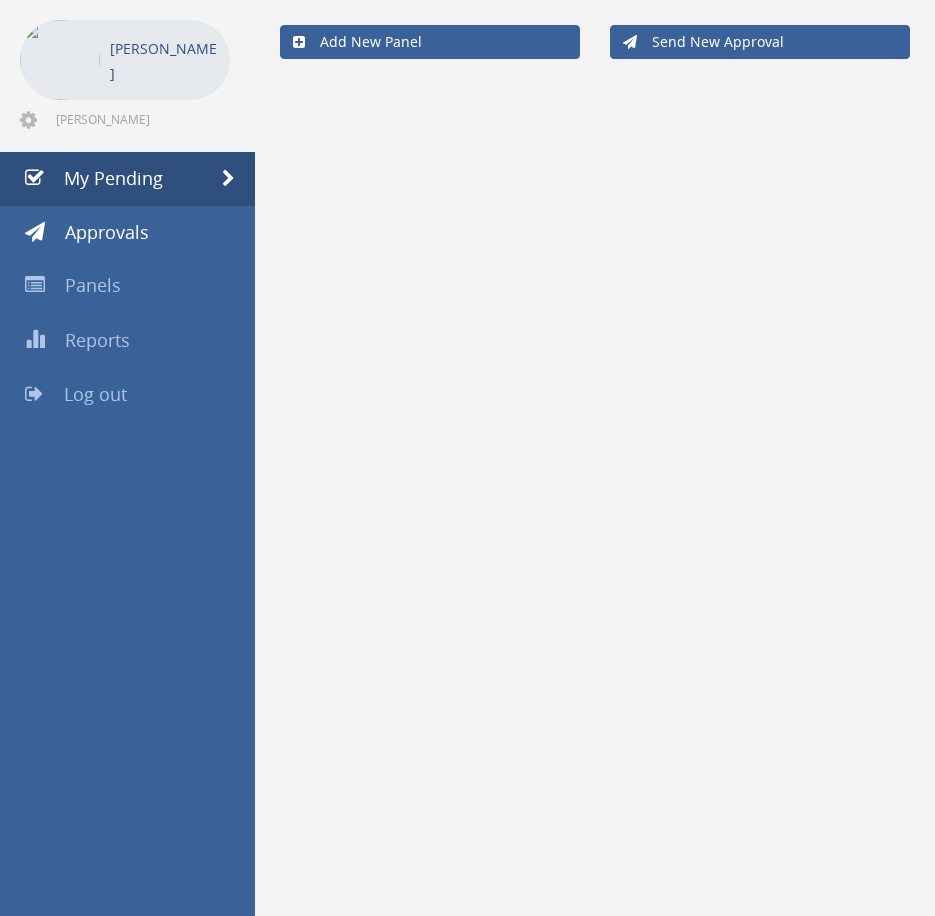 scroll, scrollTop: 81, scrollLeft: 0, axis: vertical 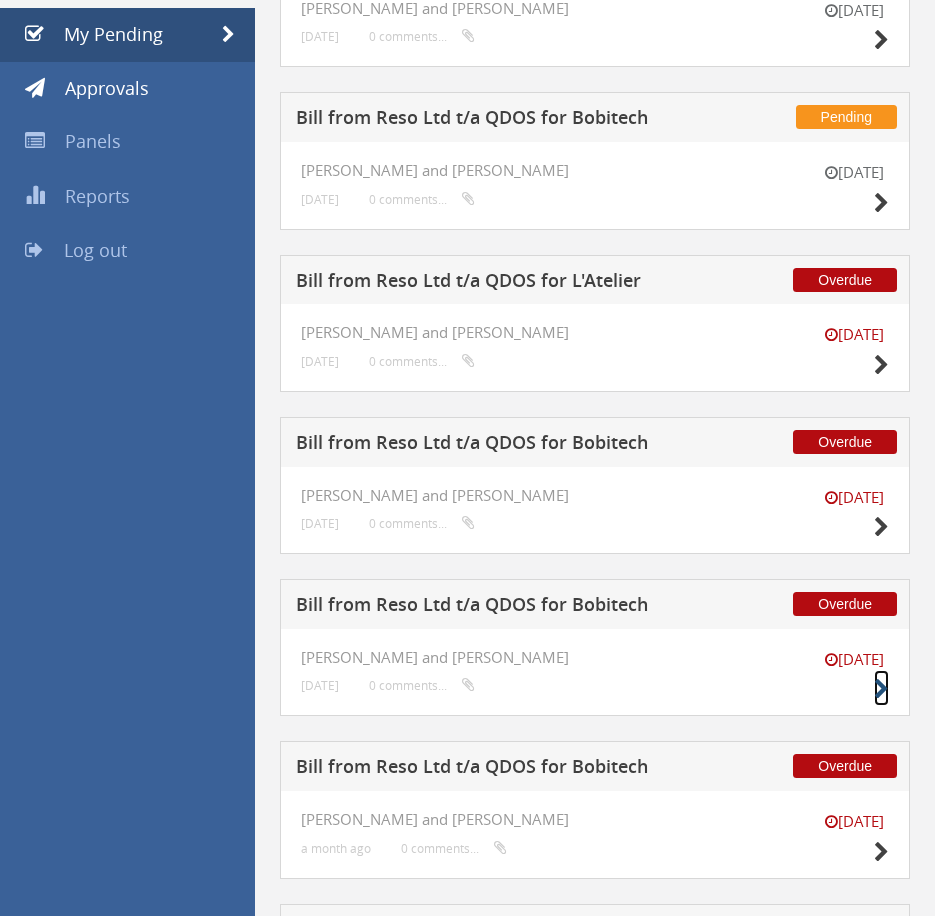 click at bounding box center (881, 689) 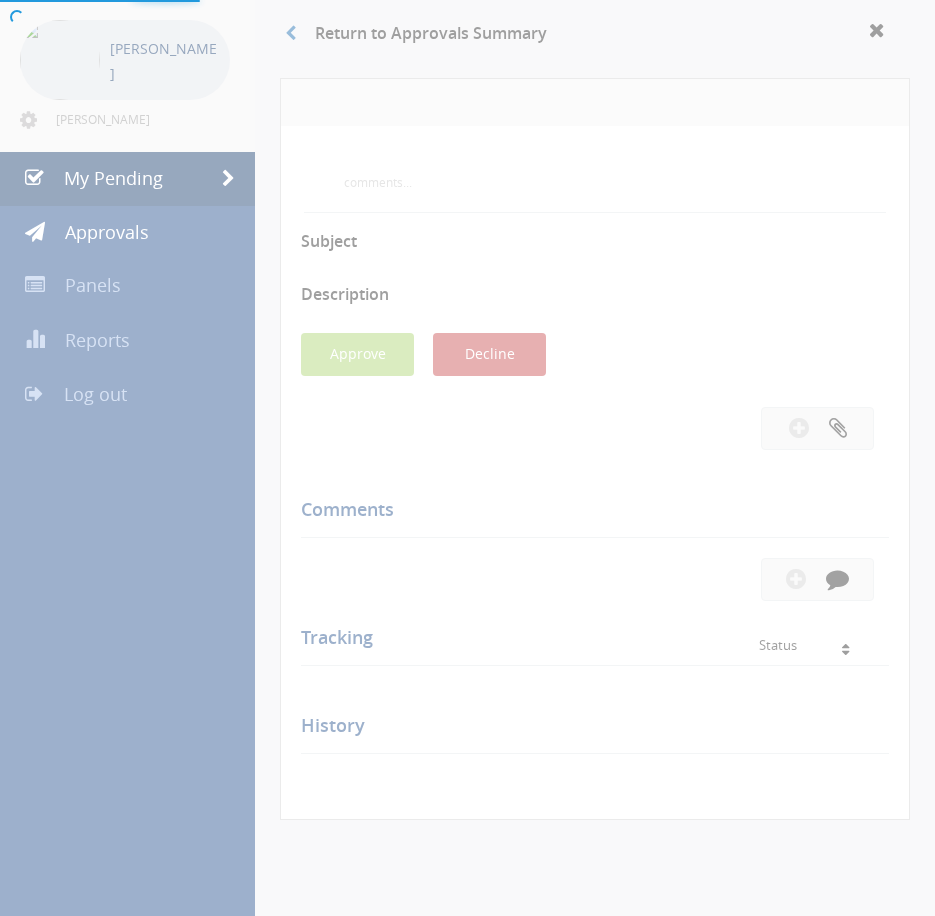 scroll, scrollTop: 225, scrollLeft: 0, axis: vertical 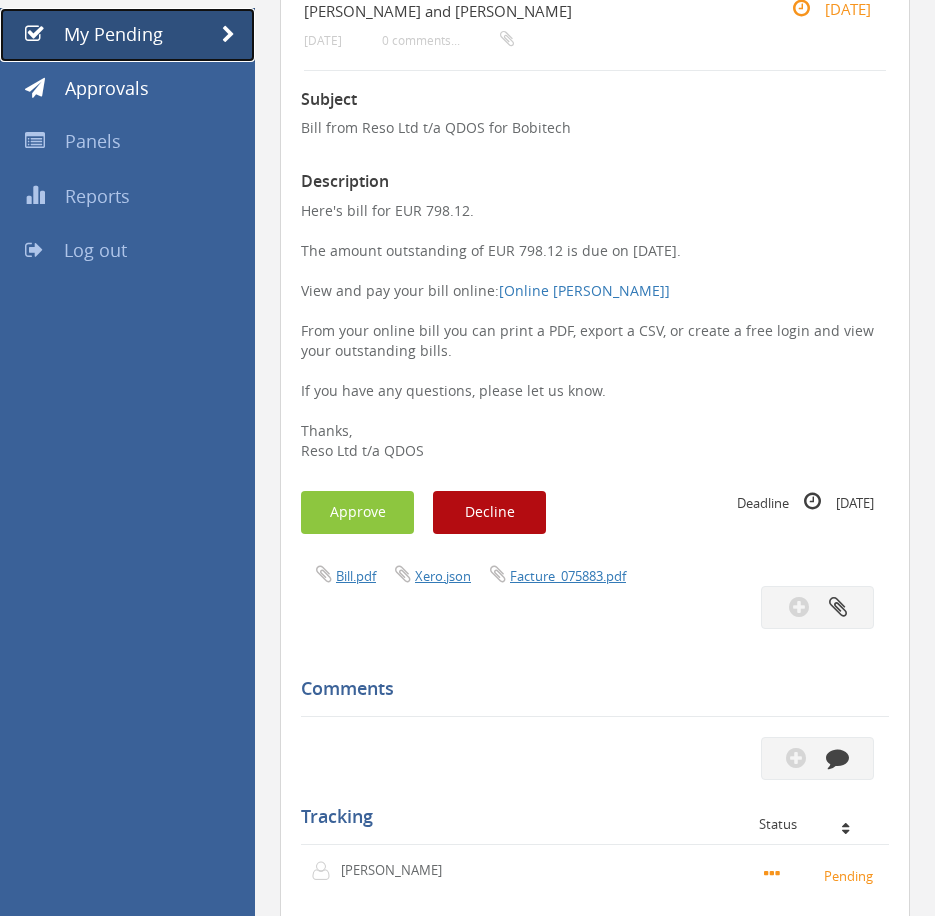click at bounding box center (228, 35) 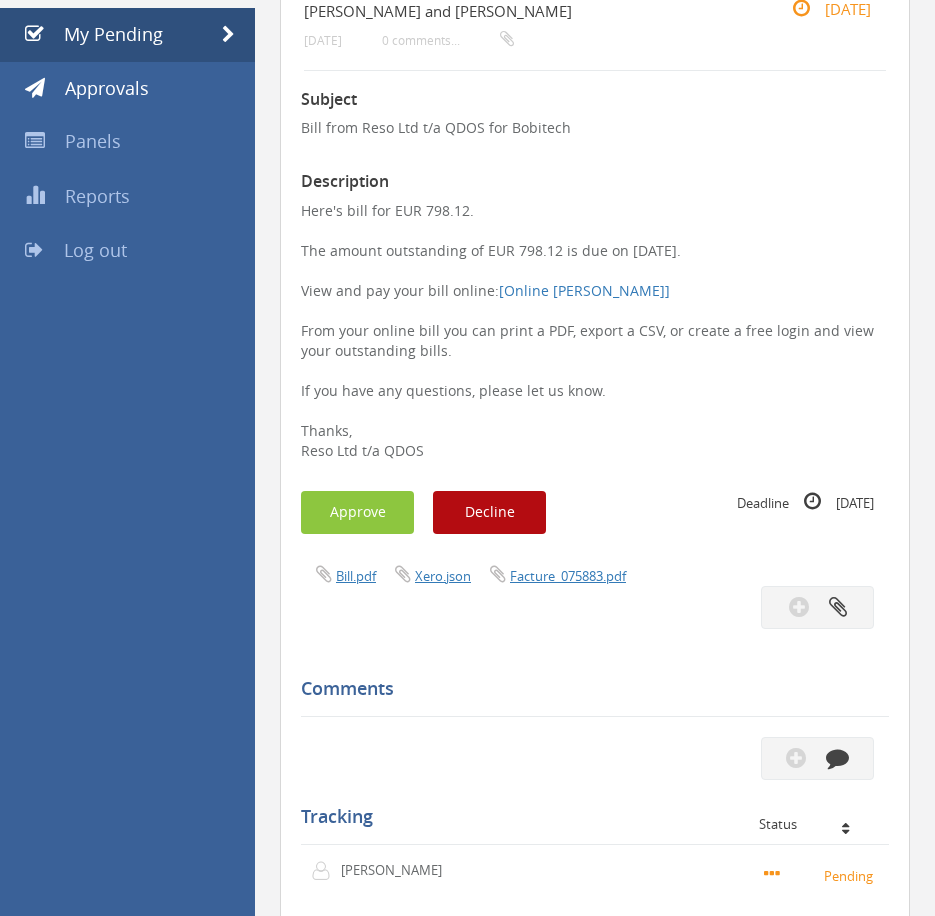 scroll, scrollTop: 81, scrollLeft: 0, axis: vertical 